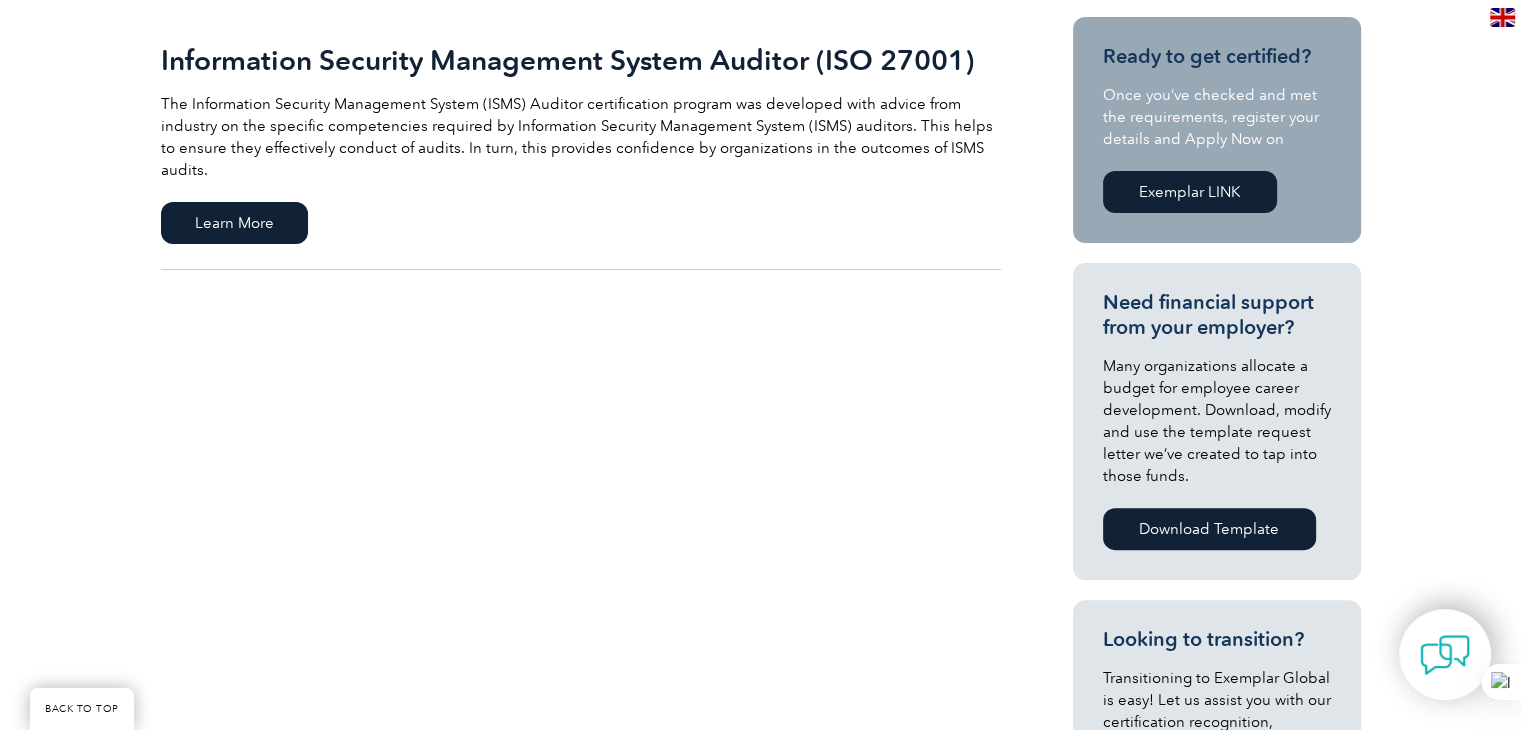 scroll, scrollTop: 491, scrollLeft: 0, axis: vertical 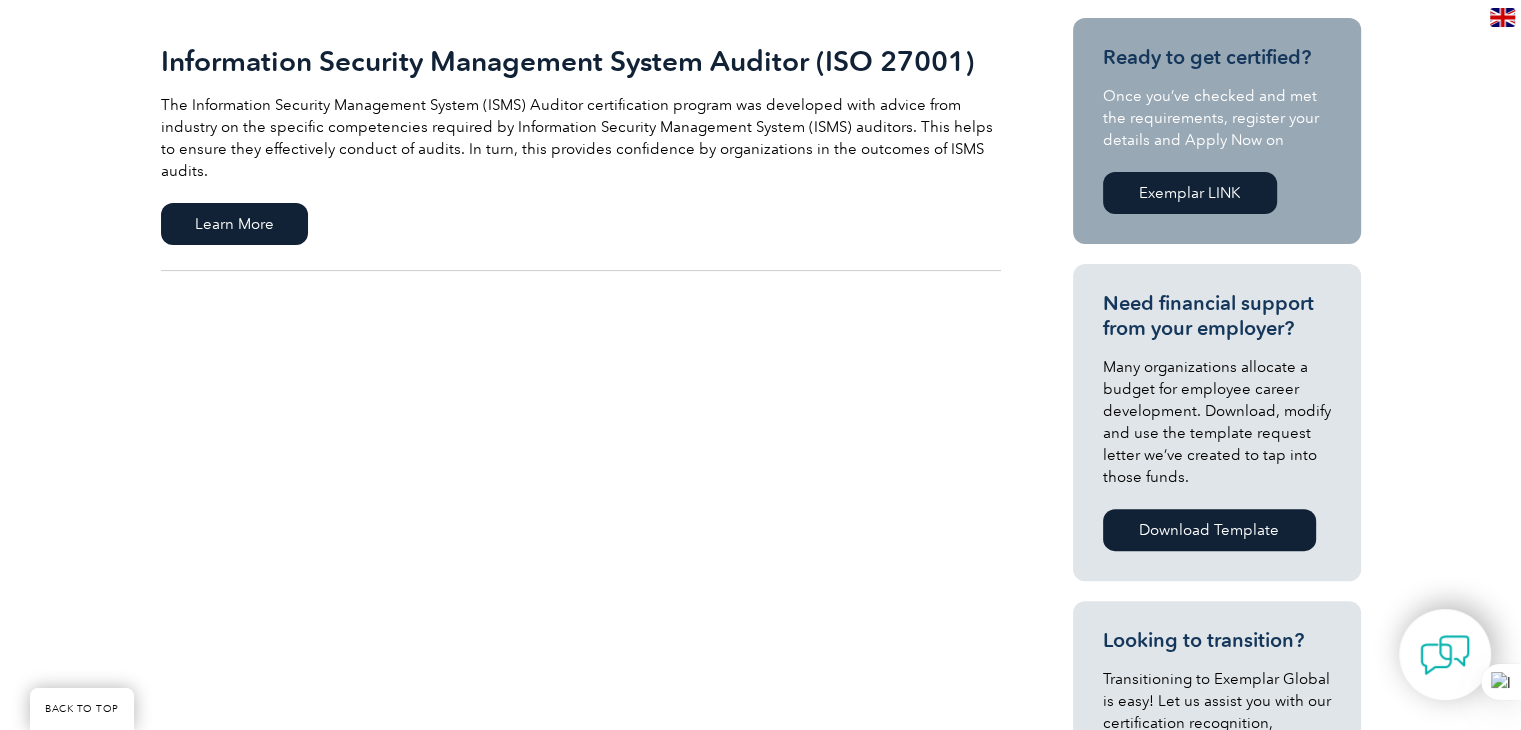 click on "Exemplar LINK" at bounding box center (1190, 193) 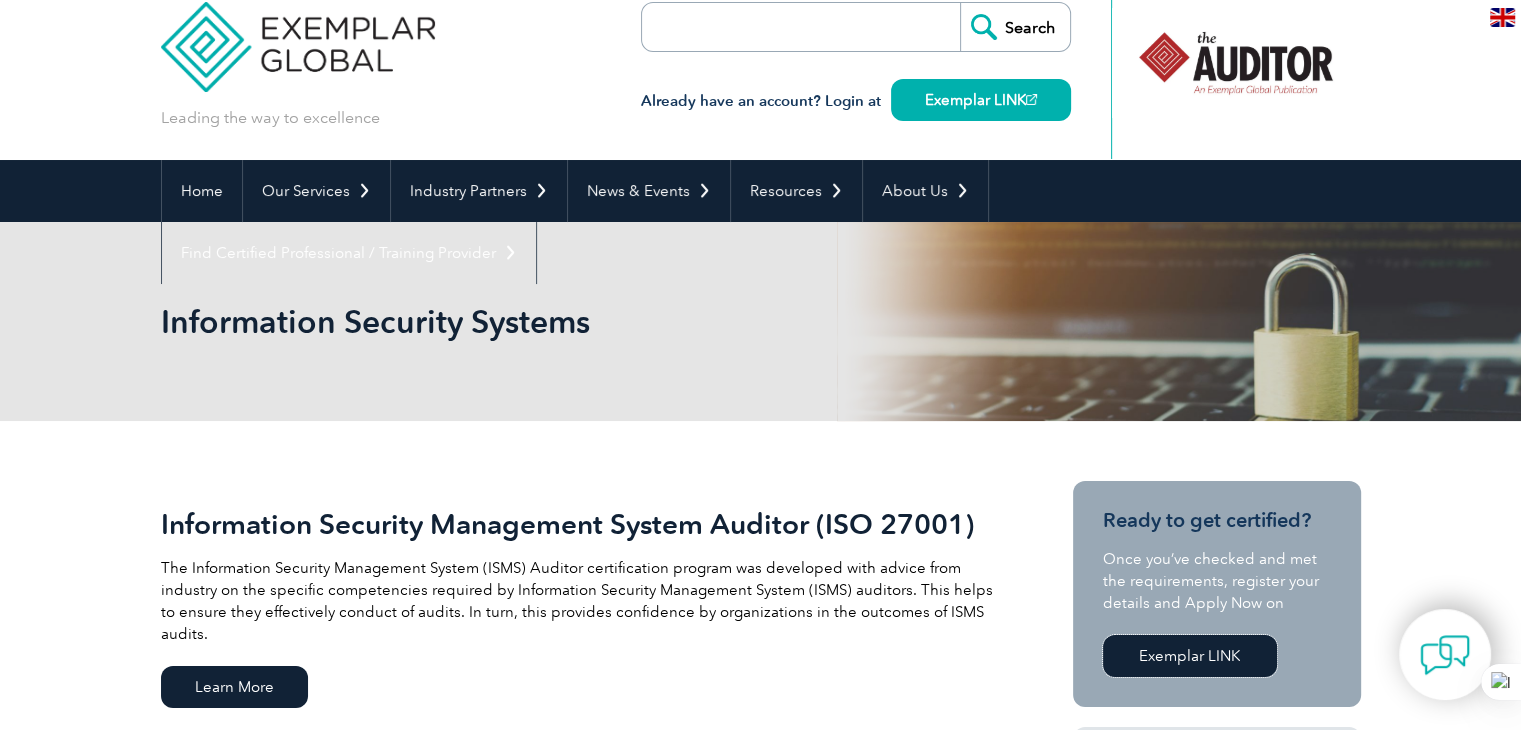 scroll, scrollTop: 0, scrollLeft: 0, axis: both 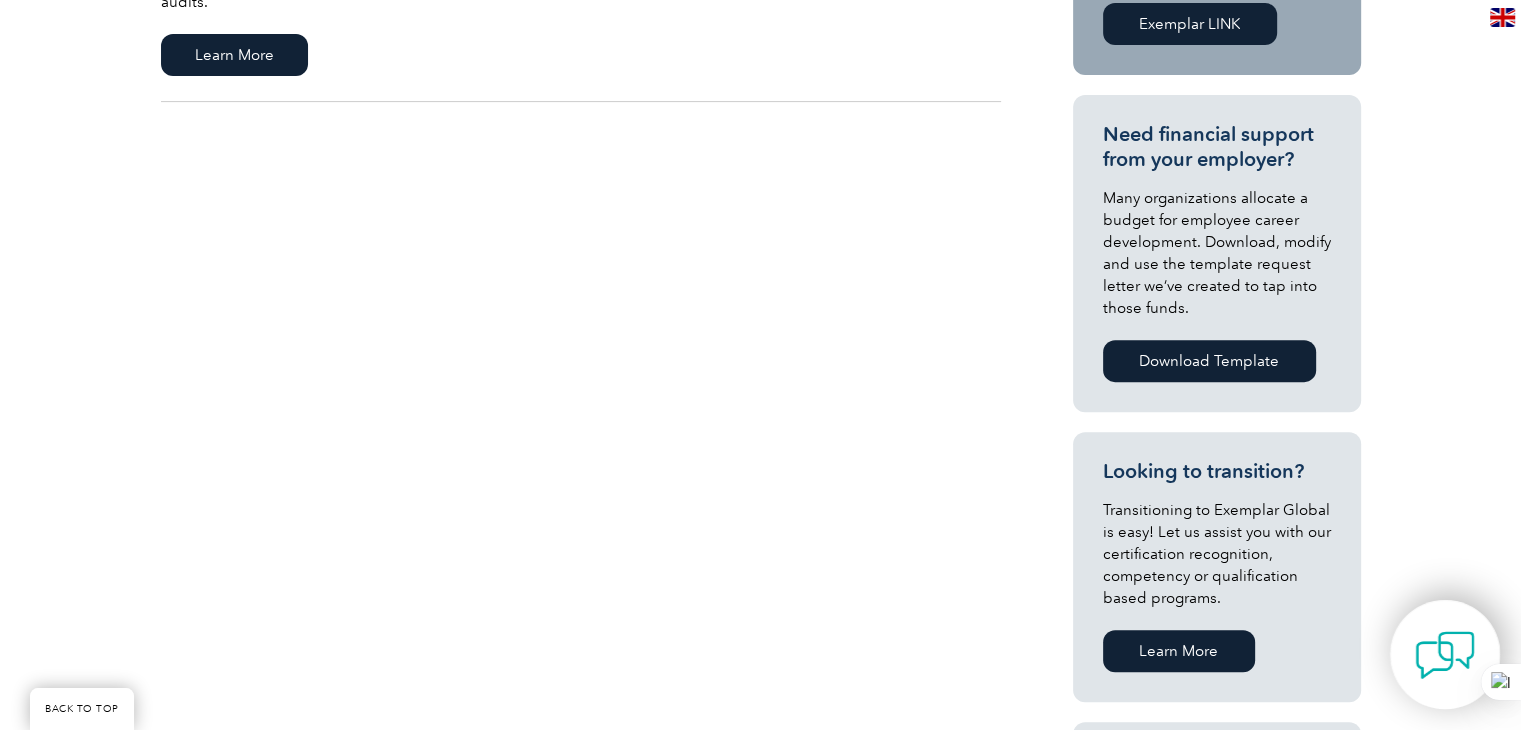 click at bounding box center (1445, 654) 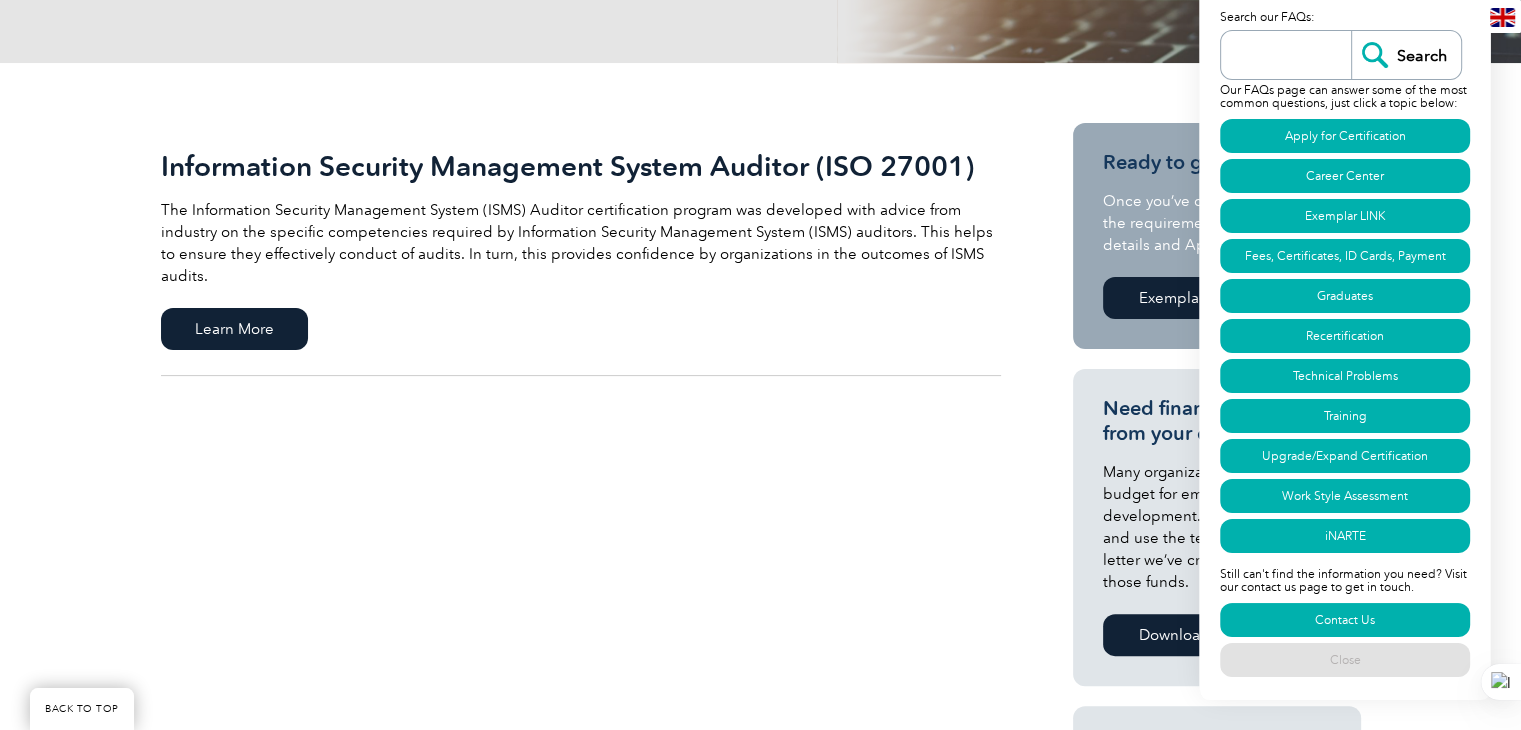 scroll, scrollTop: 380, scrollLeft: 0, axis: vertical 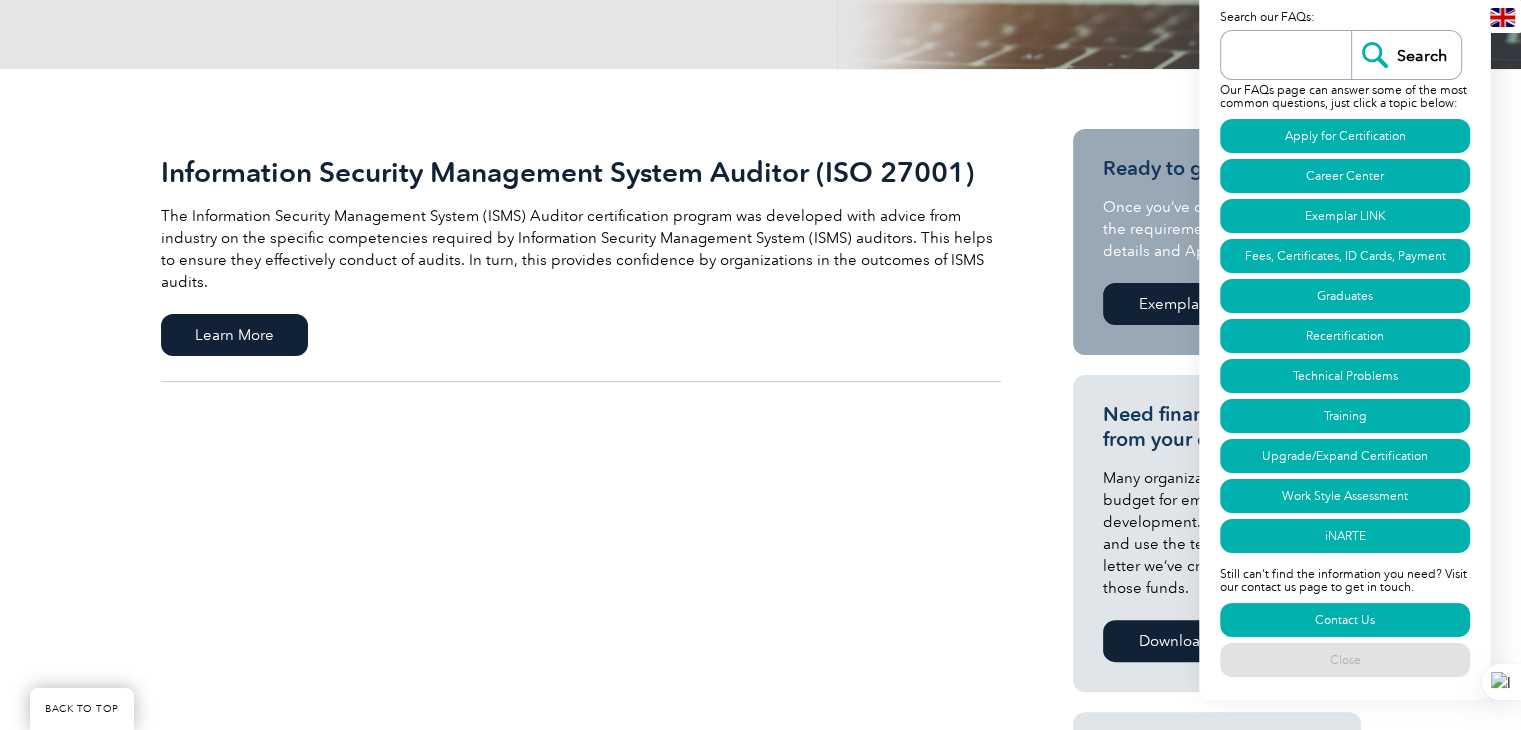 click on "Information Security Management System Auditor (ISO 27001)
The Information Security Management System (ISMS) Auditor certification program was developed with advice from industry on the specific competencies required by Information Security Management System (ISMS) auditors. This helps to ensure they effectively conduct of audits. In turn, this provides confidence by organizations in the outcomes of ISMS audits.
Learn More" at bounding box center [761, 717] 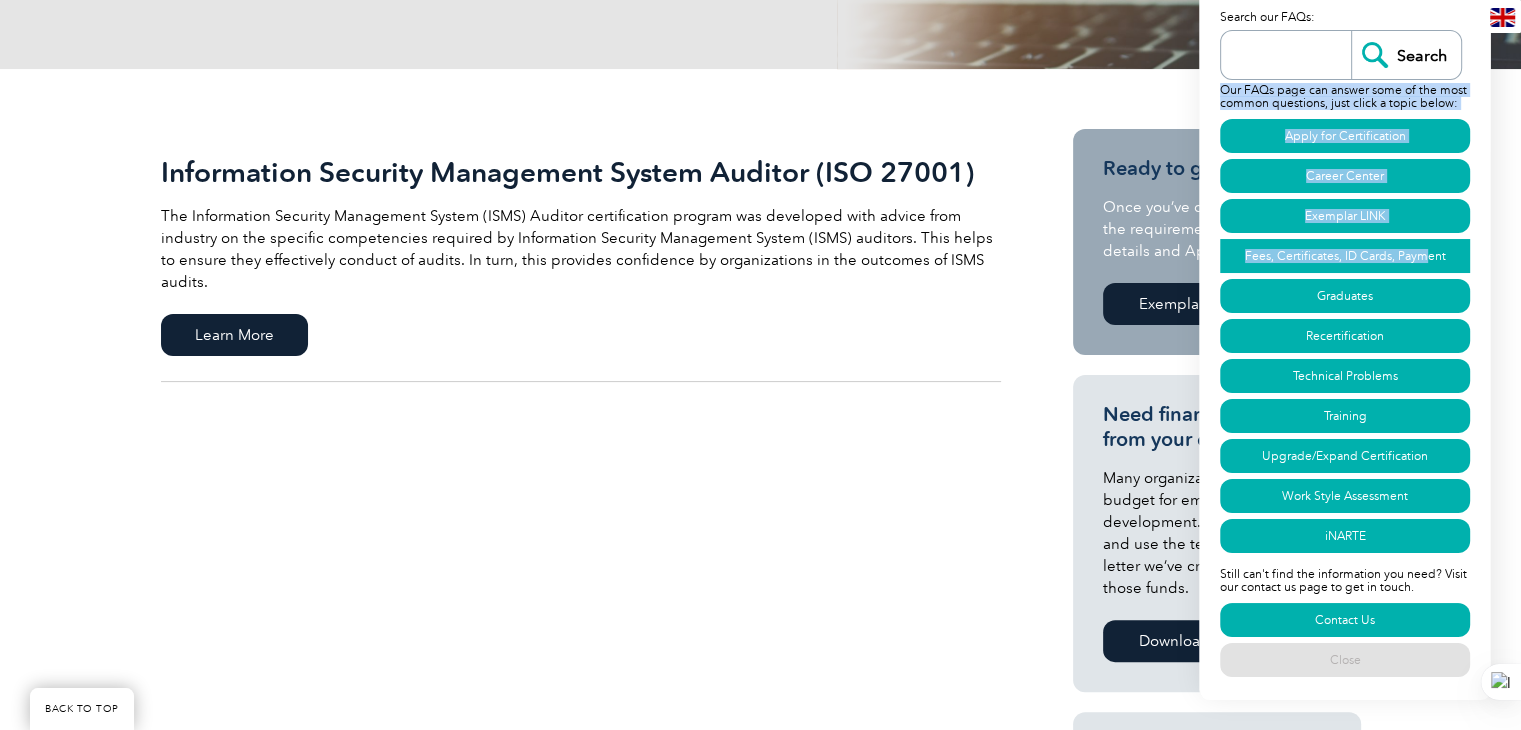 drag, startPoint x: 1383, startPoint y: 12, endPoint x: 1424, endPoint y: 250, distance: 241.50569 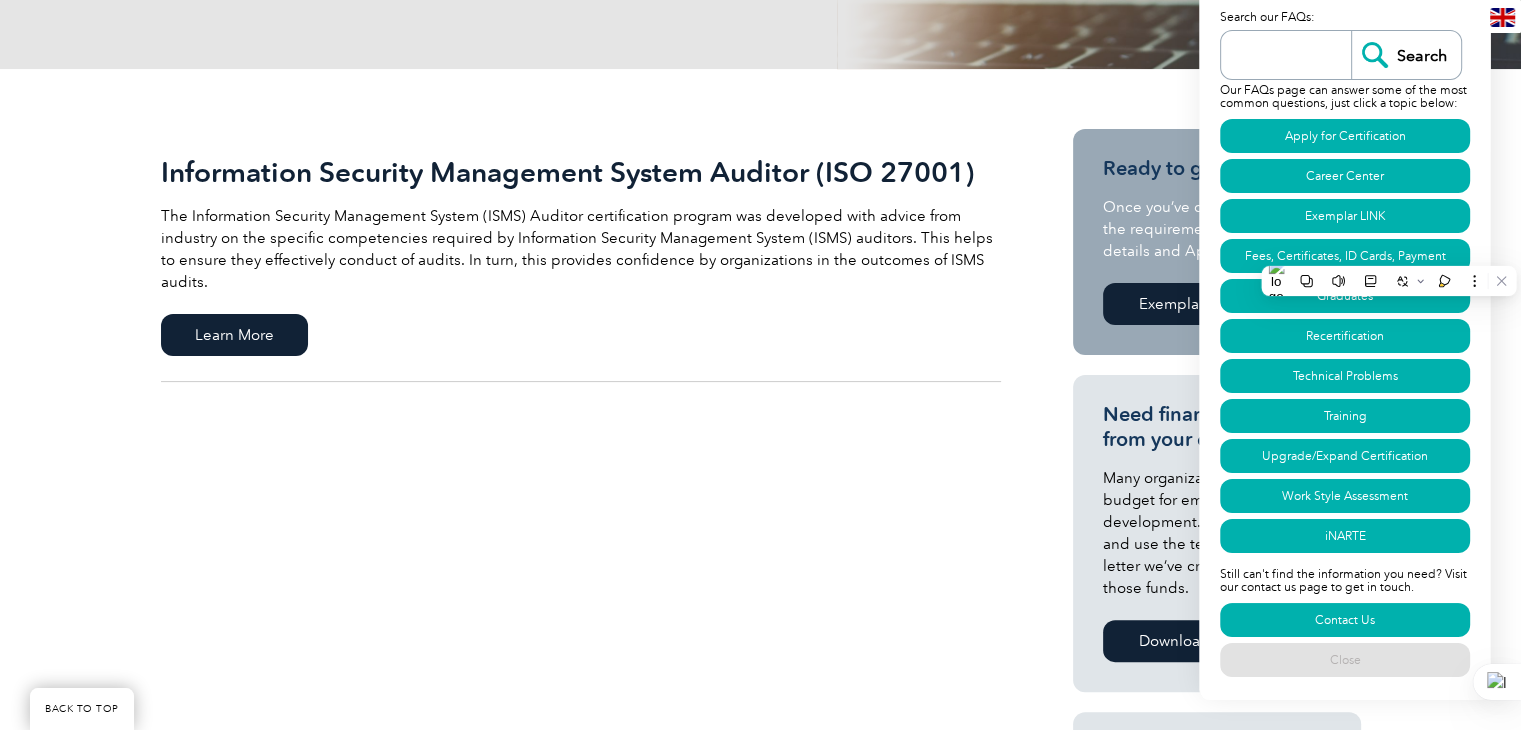 click on "Information Security Management System Auditor (ISO 27001)
The Information Security Management System (ISMS) Auditor certification program was developed with advice from industry on the specific competencies required by Information Security Management System (ISMS) auditors. This helps to ensure they effectively conduct of audits. In turn, this provides confidence by organizations in the outcomes of ISMS audits.
Learn More" at bounding box center [760, 717] 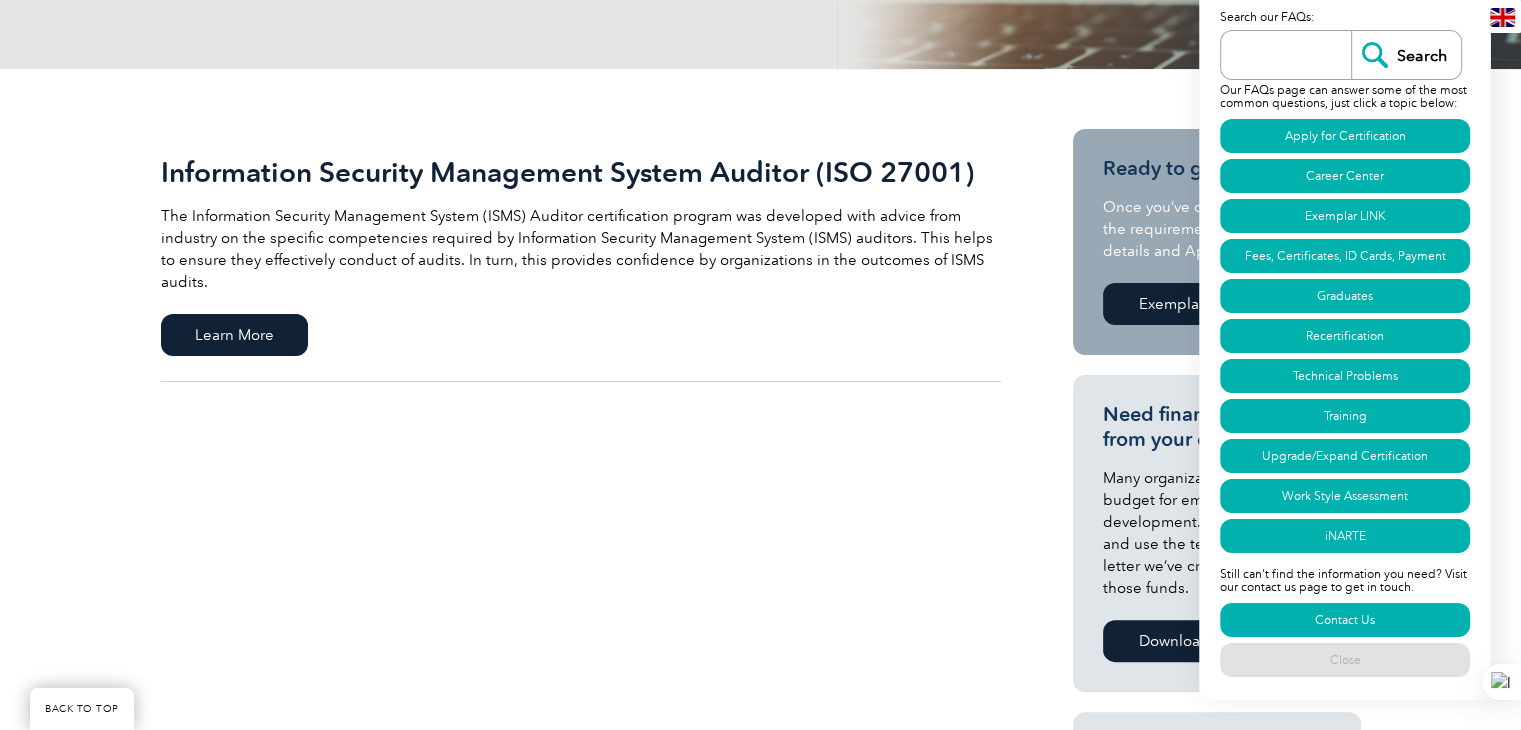 click on "Have a question?
Search our FAQs:
Search
Our FAQs page can answer some of the most common questions, just click a topic below:
Apply for Certification
Career Center
Exemplar LINK
Fees, Certificates, ID Cards, Payment
Graduates
Recertification
Technical Problems
Training
Upgrade/Expand Certification
Work Style Assessment
iNARTE
Still can't find the information you need? Visit our contact us page to get in touch.
Contact Us
Close" at bounding box center [1345, 324] 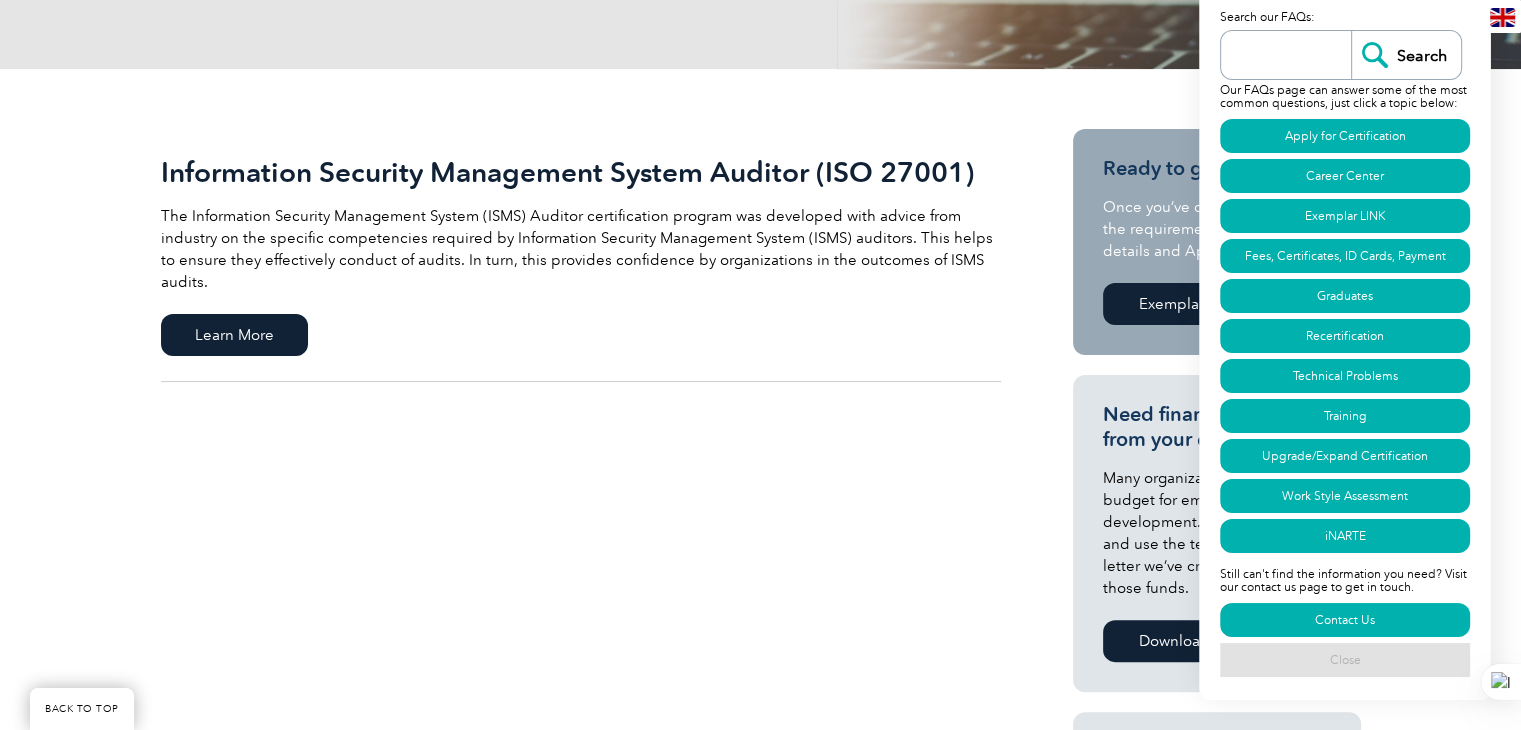 click on "Close" at bounding box center [1345, 660] 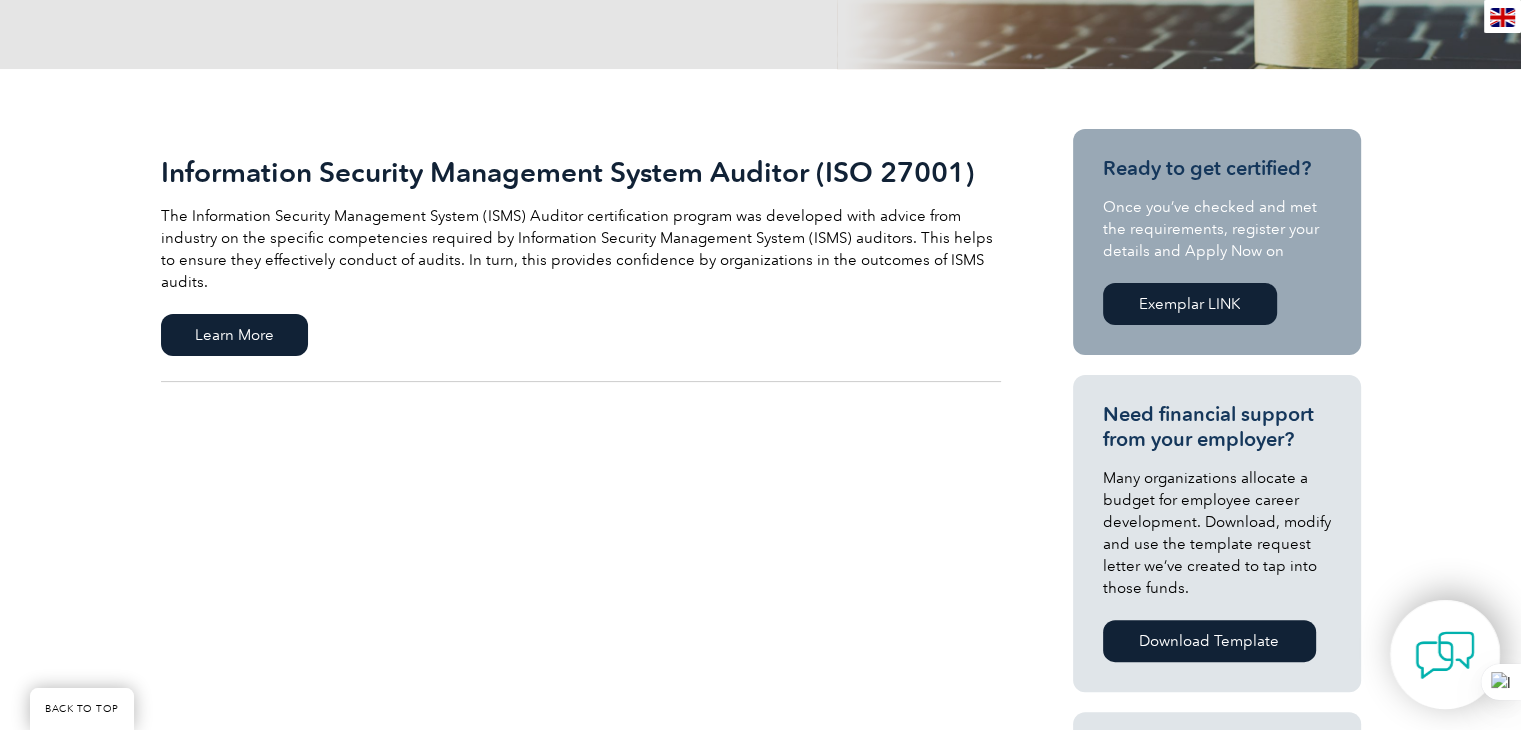 click at bounding box center (1445, 655) 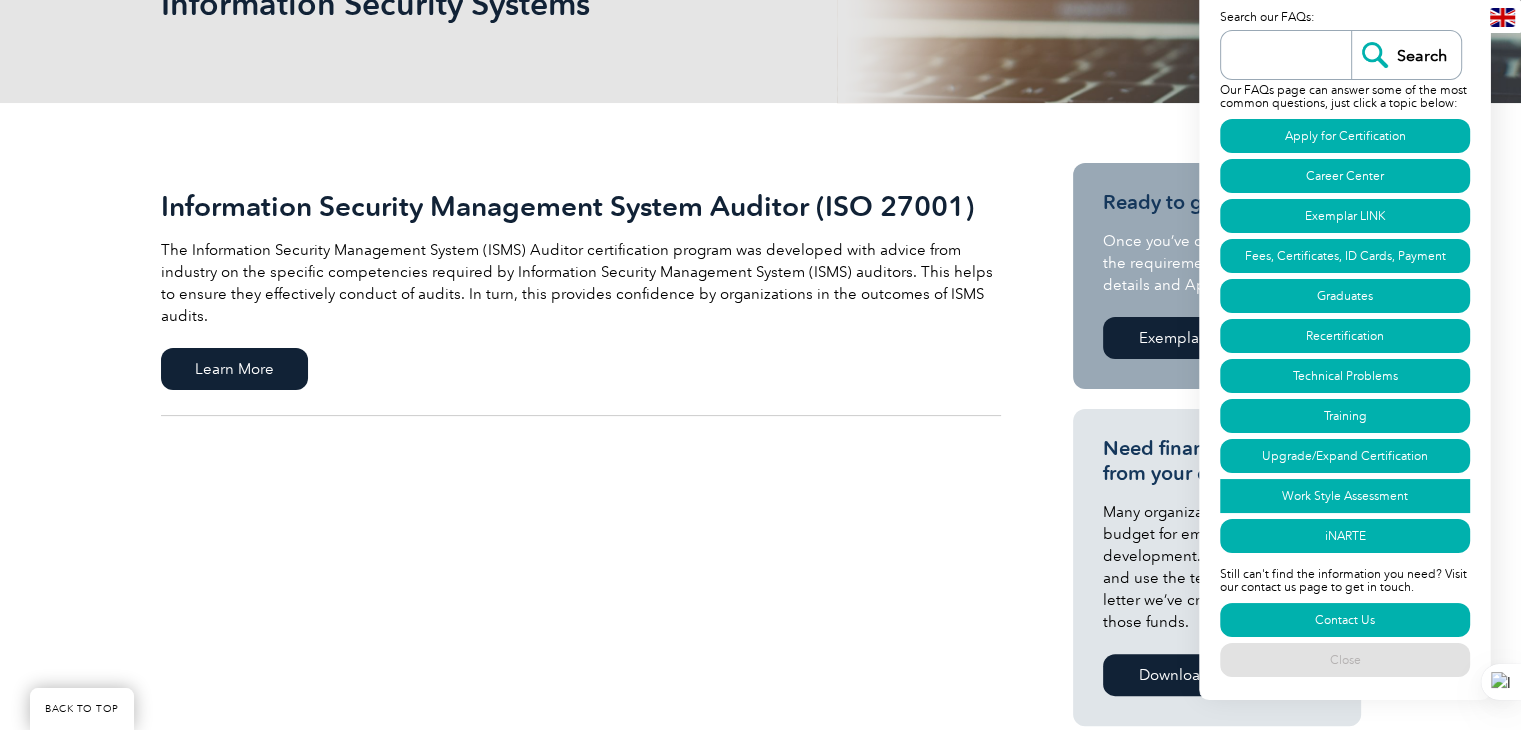 scroll, scrollTop: 344, scrollLeft: 0, axis: vertical 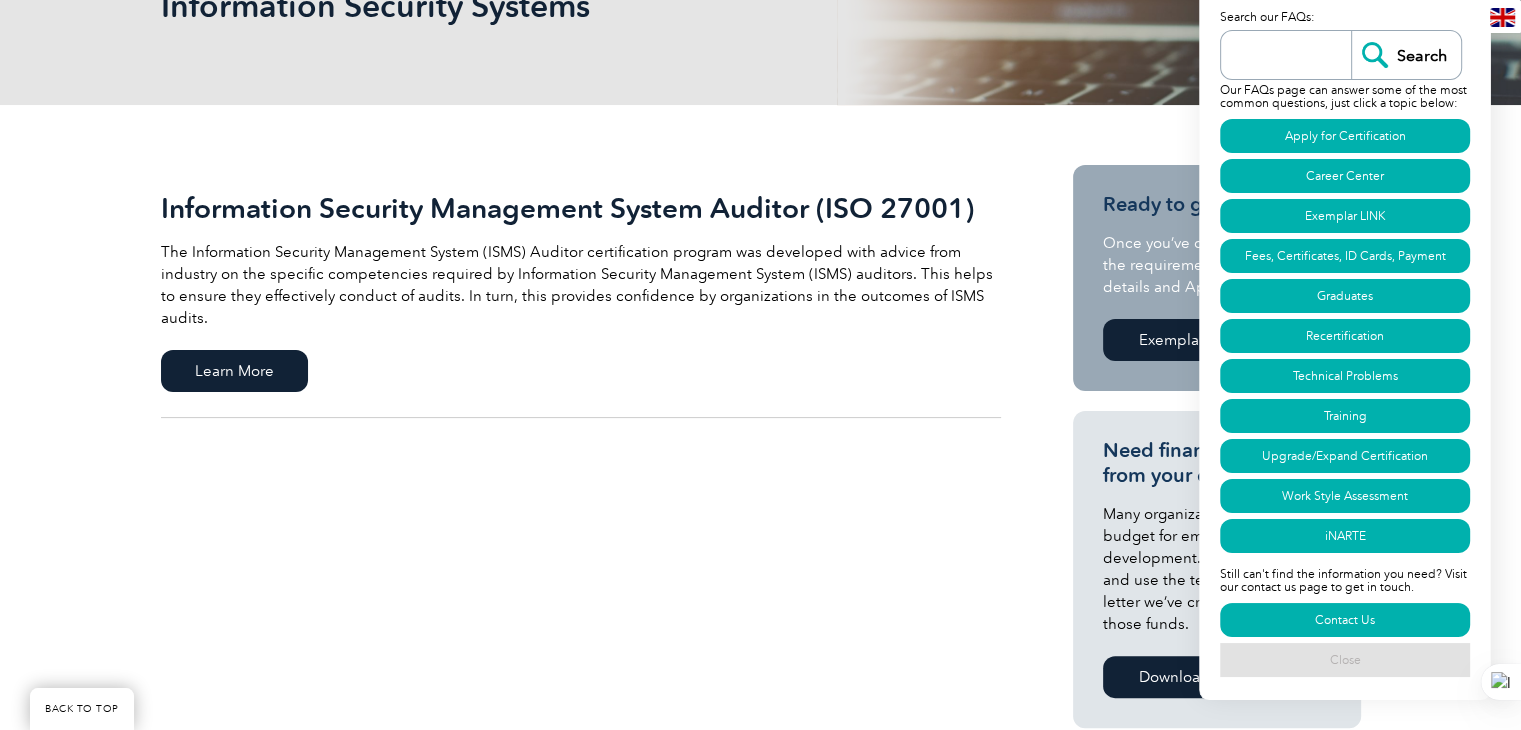 click on "Close" at bounding box center [1345, 660] 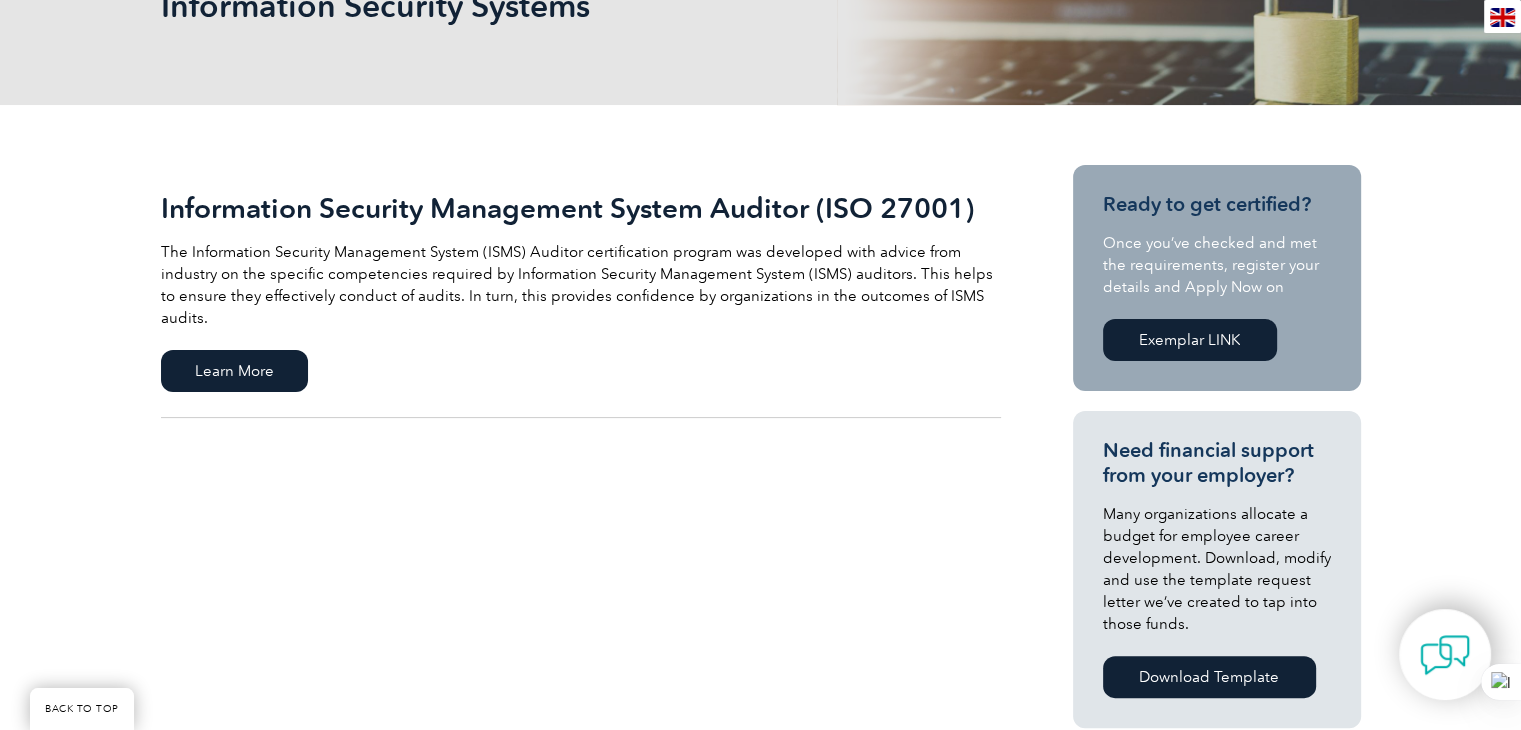 scroll, scrollTop: 0, scrollLeft: 0, axis: both 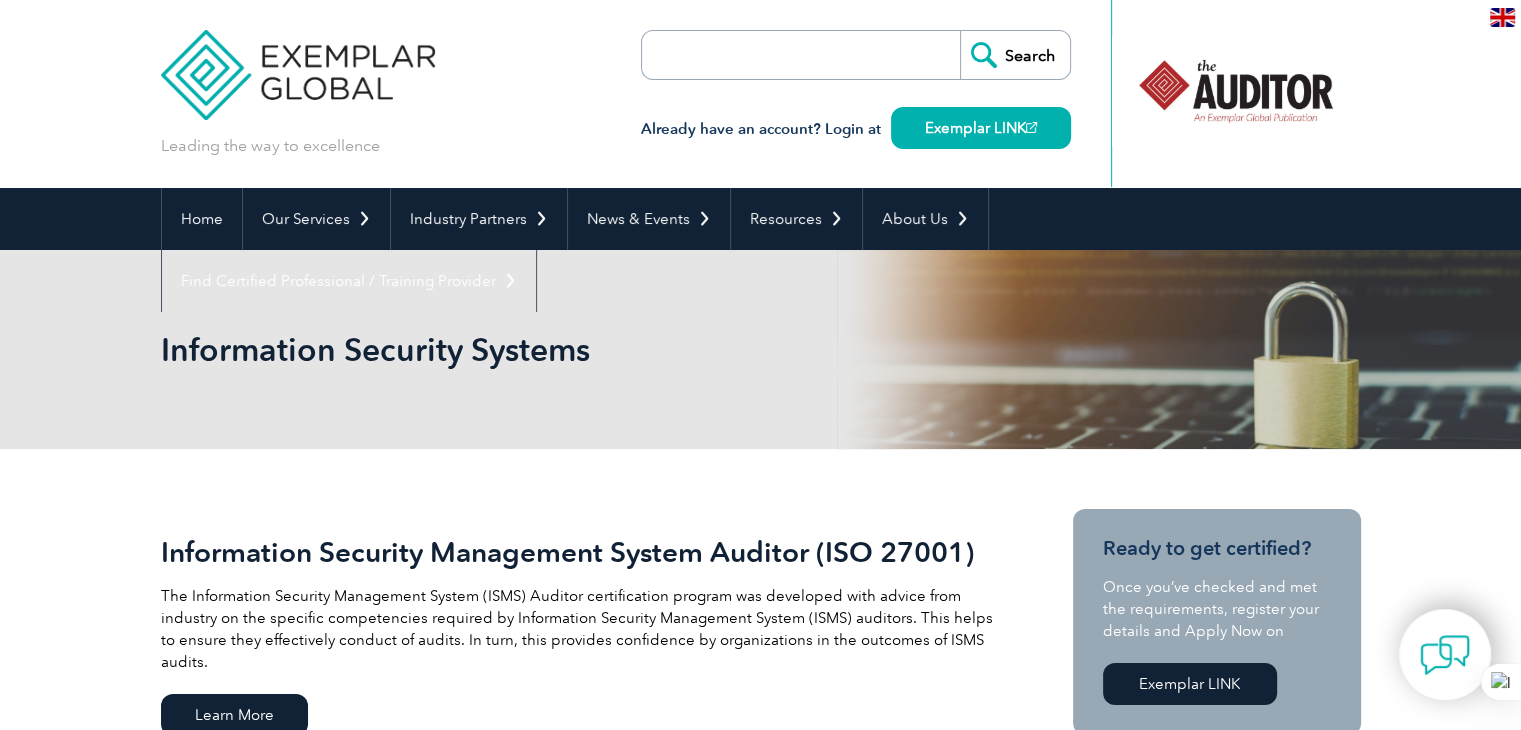 click at bounding box center [757, 55] 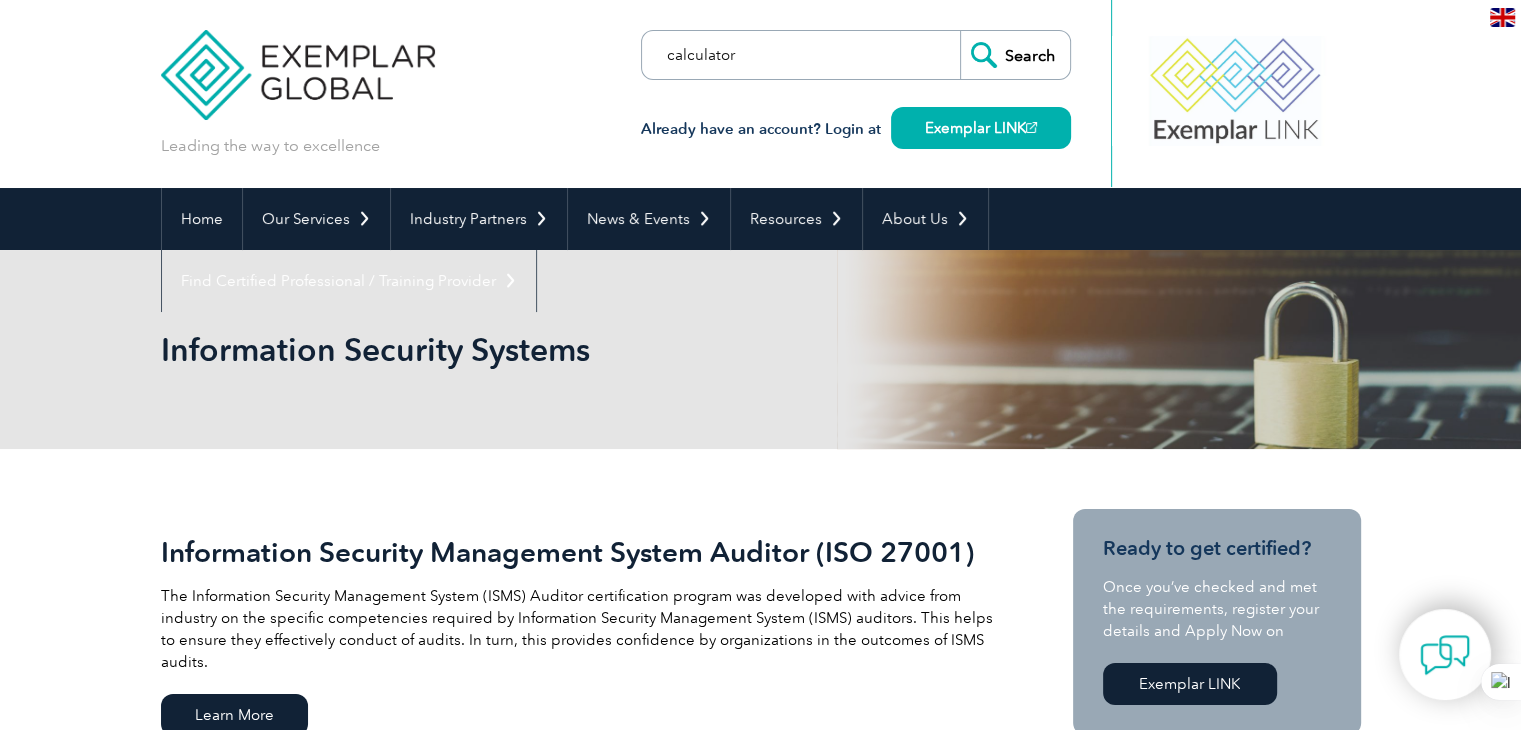 type on "calculator" 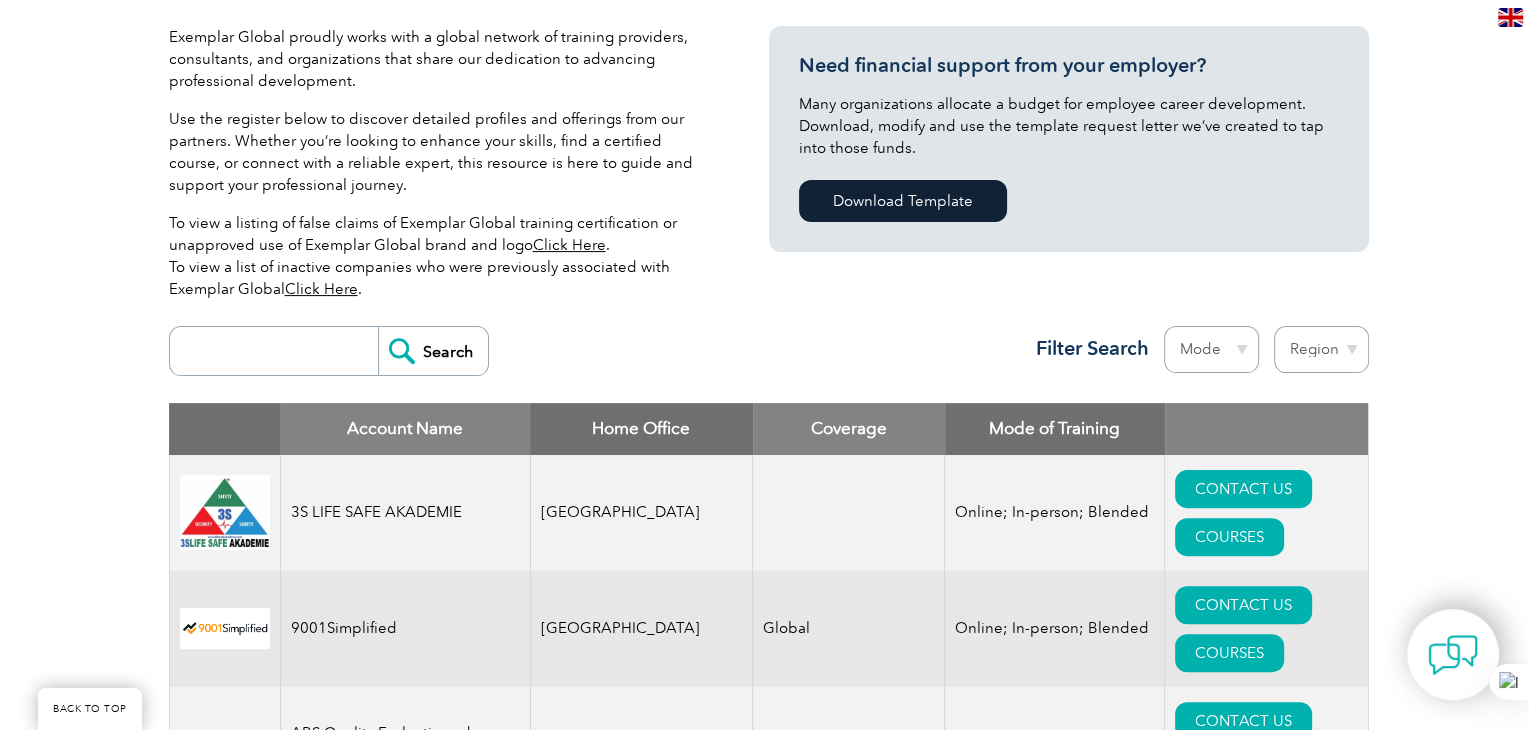 scroll, scrollTop: 618, scrollLeft: 0, axis: vertical 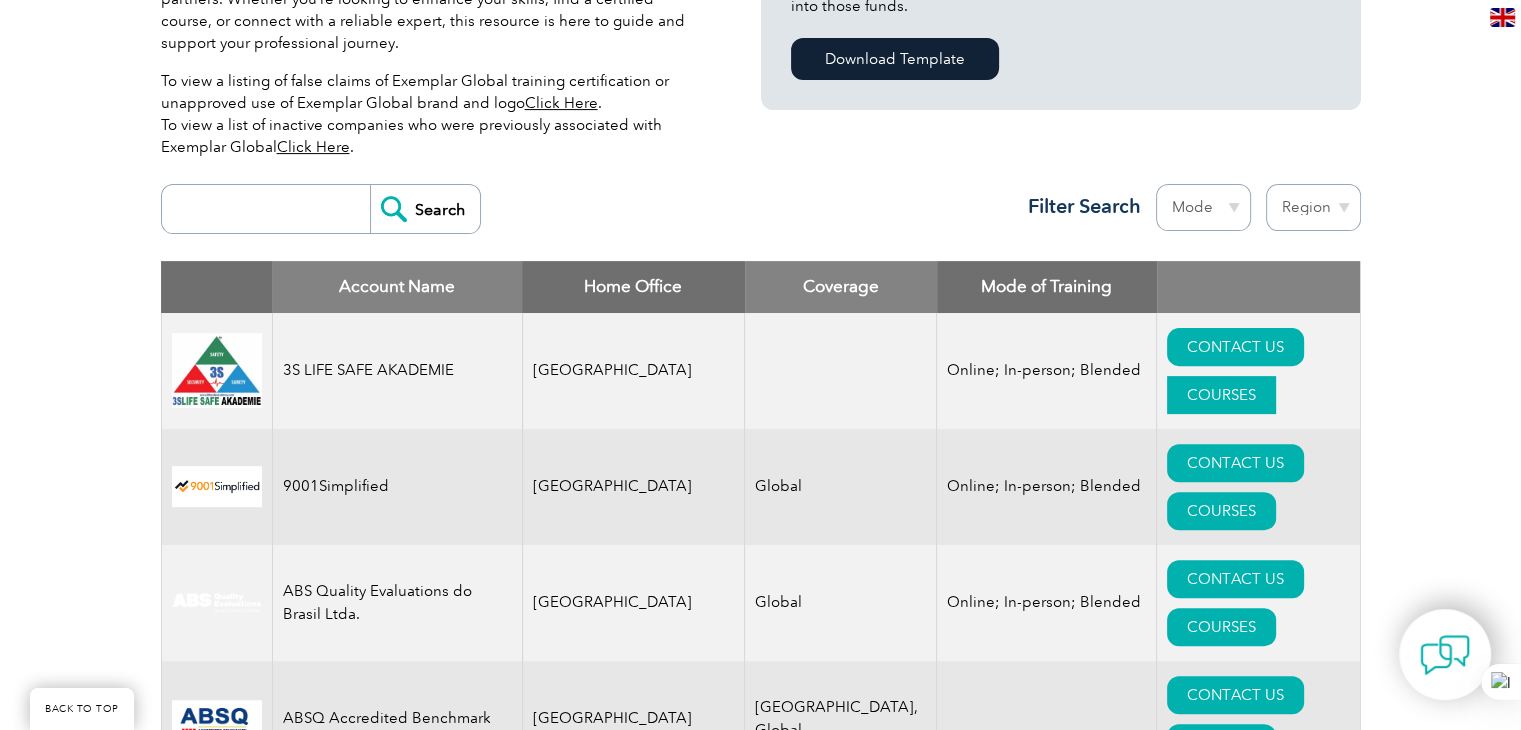 click on "COURSES" at bounding box center (1221, 395) 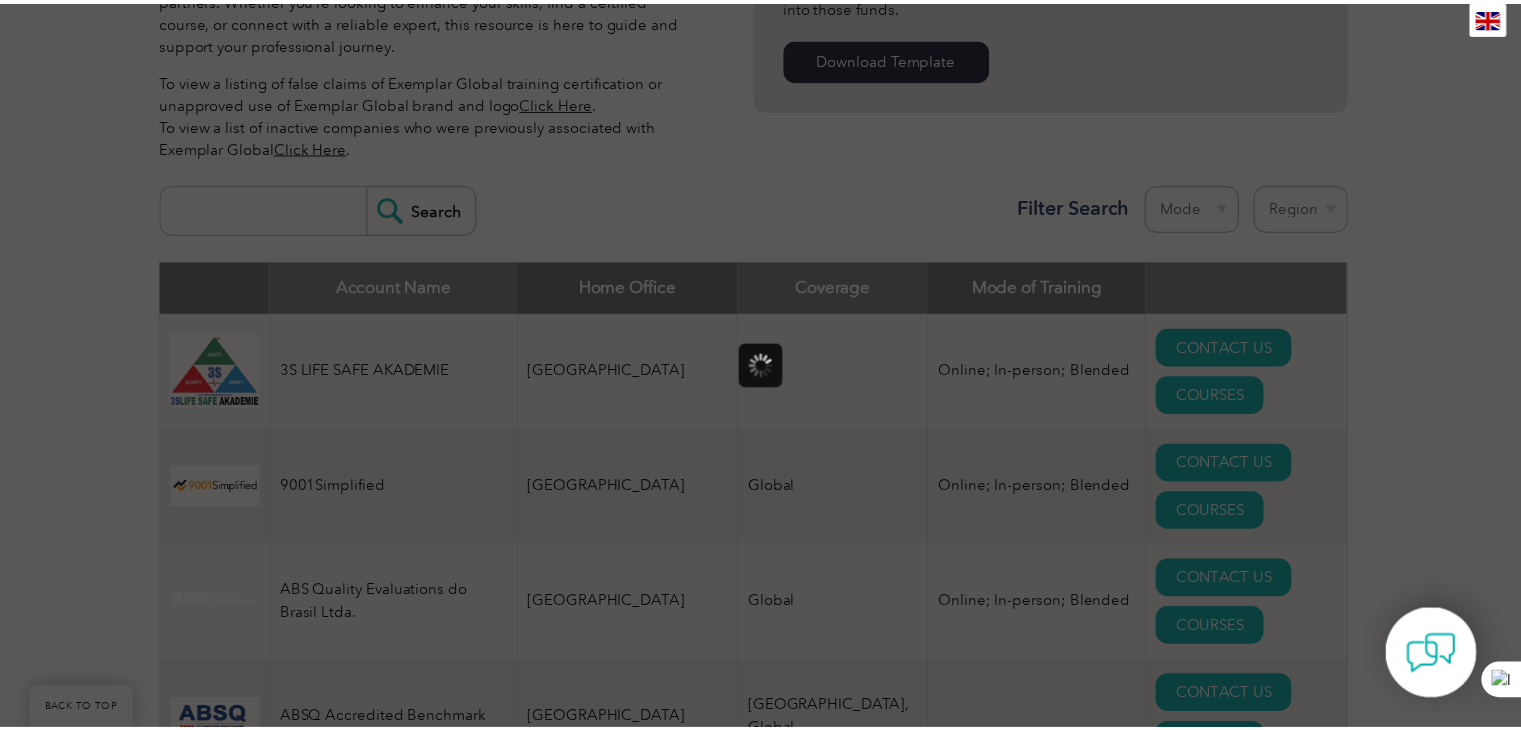 scroll, scrollTop: 0, scrollLeft: 0, axis: both 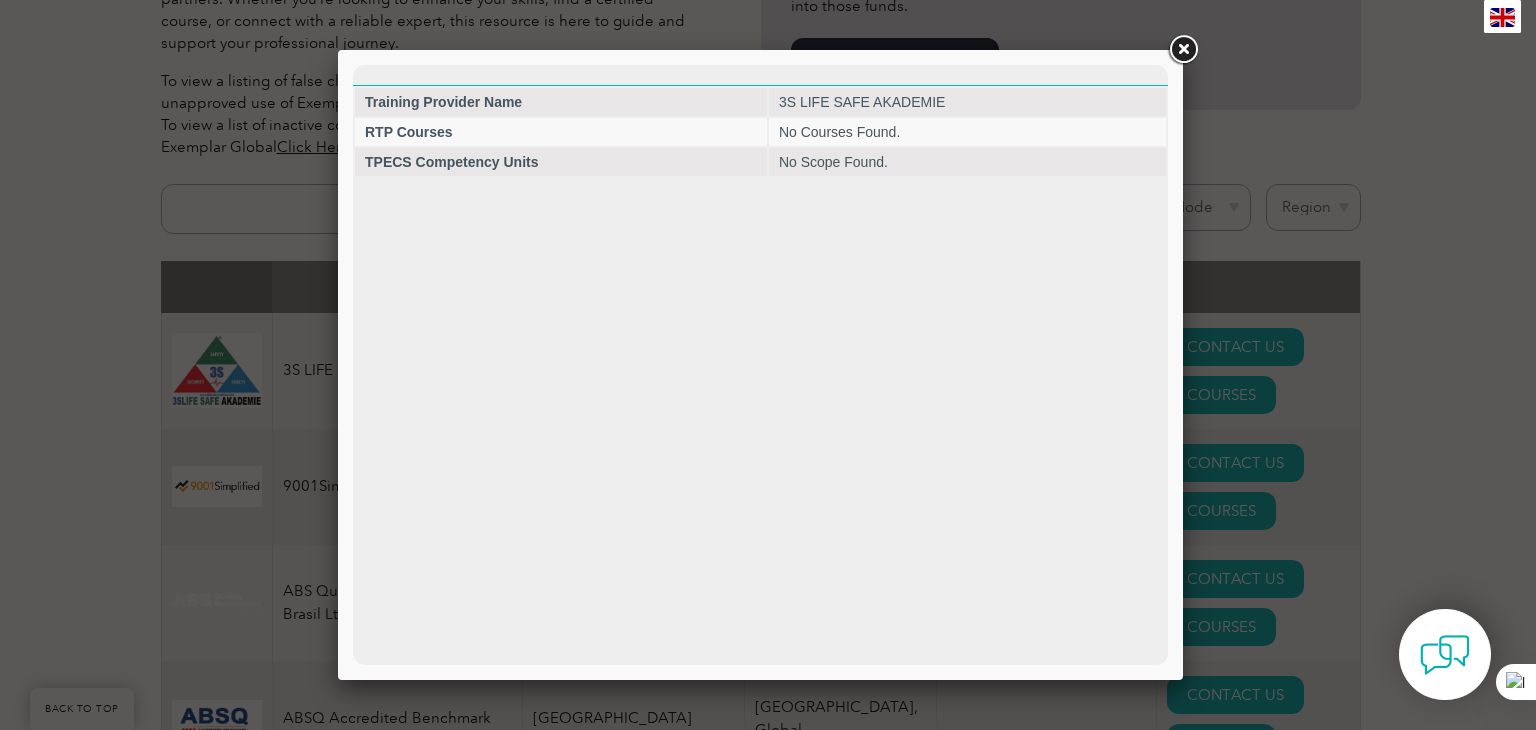 click at bounding box center (1183, 50) 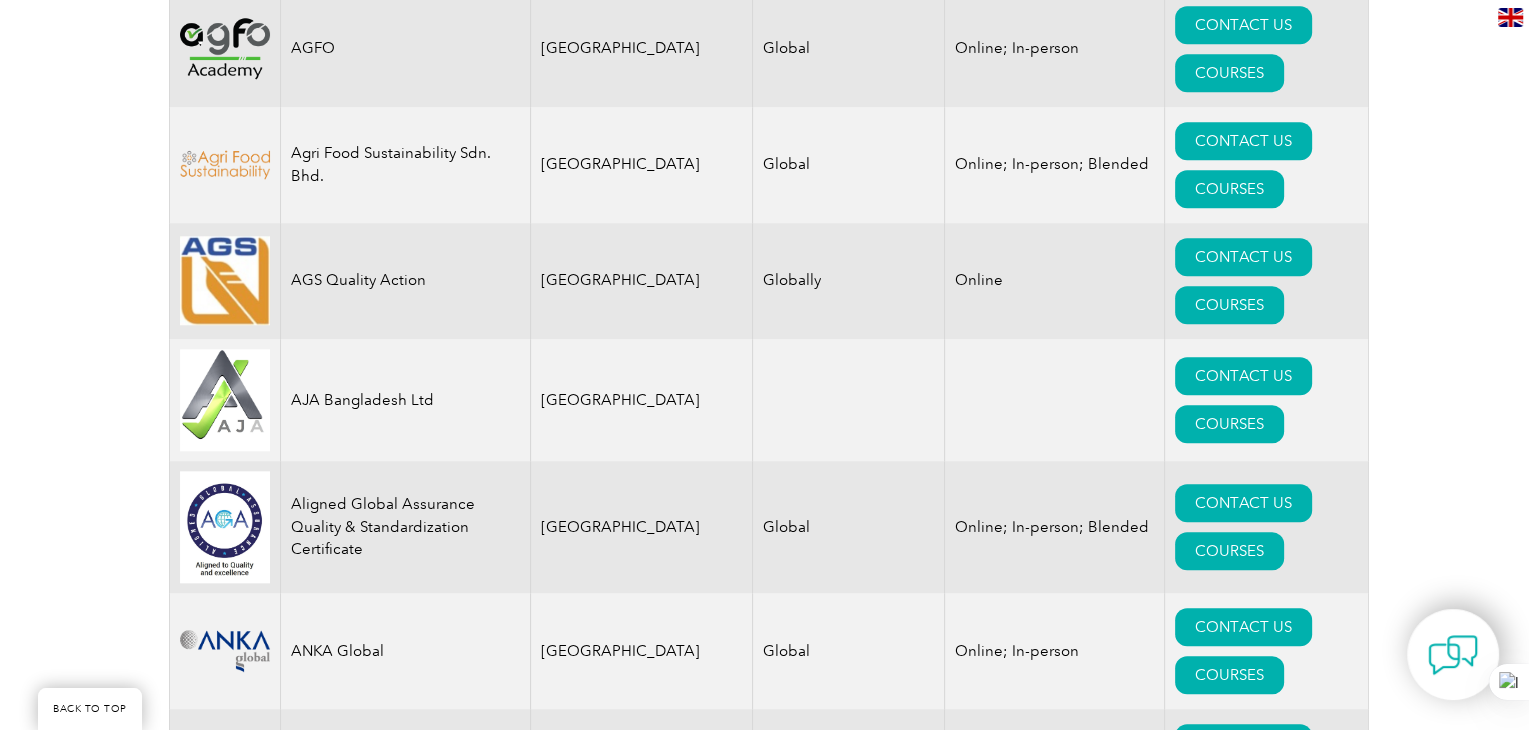 scroll, scrollTop: 2130, scrollLeft: 0, axis: vertical 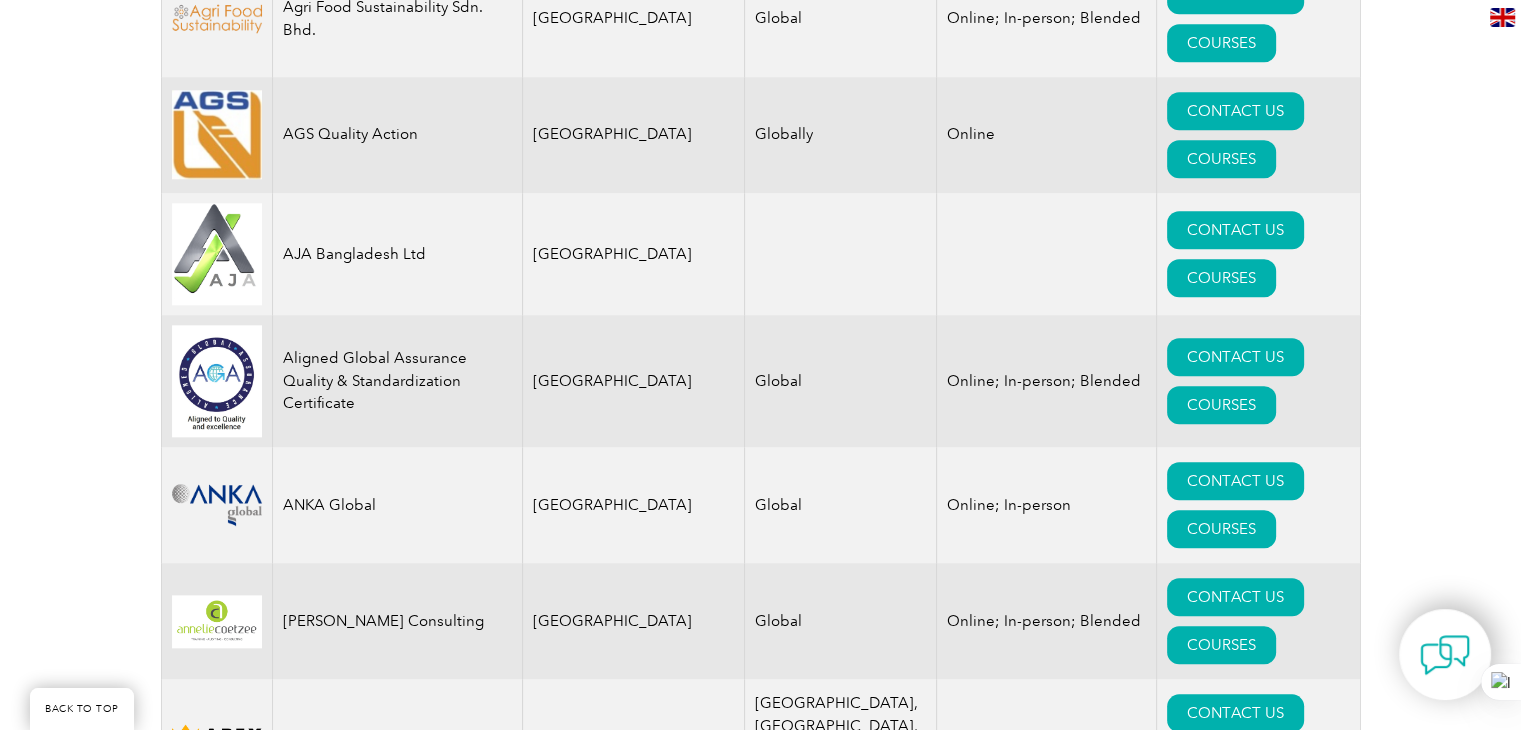click on "COURSES" at bounding box center [1221, 877] 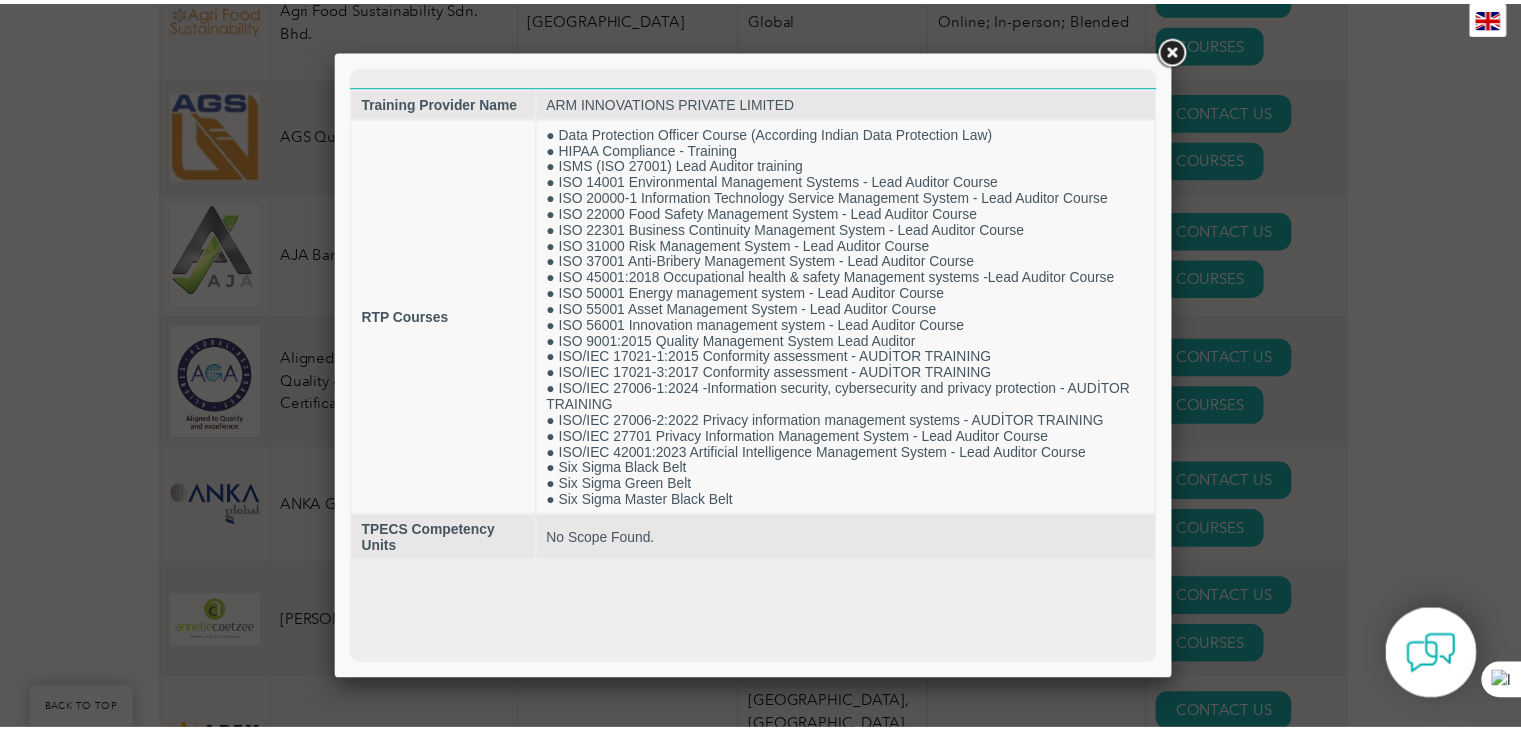 scroll, scrollTop: 0, scrollLeft: 0, axis: both 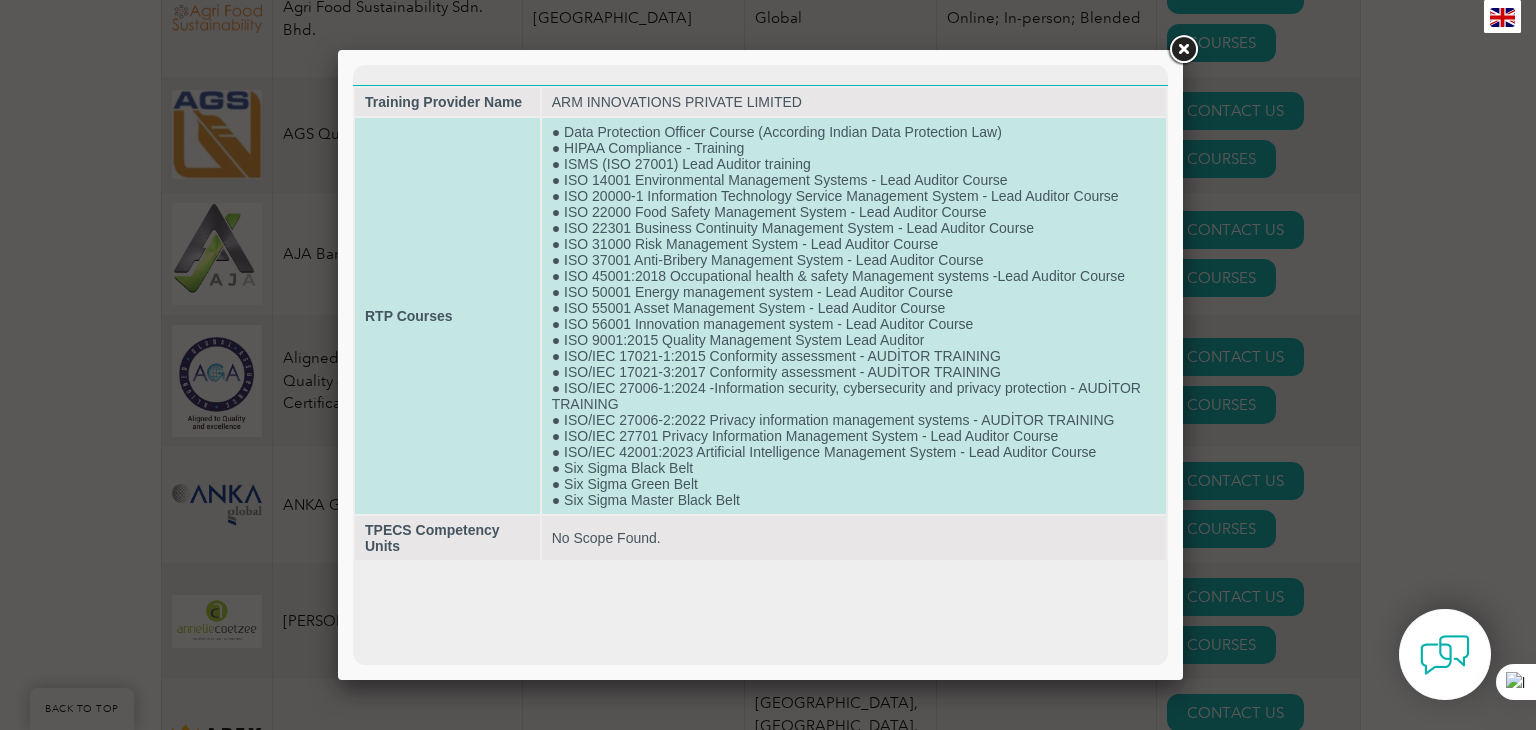 click on "● Data Protection Officer Course (According Indian Data Protection Law) ● HIPAA Compliance - Training ● ISMS (ISO 27001) Lead Auditor training ● ISO 14001 Environmental Management Systems - Lead Auditor Course ● ISO 20000-1 Information Technology Service Management System - Lead Auditor Course ● ISO 22000 Food Safety Management System - Lead Auditor Course ● ISO 22301 Business Continuity Management System - Lead Auditor Course ● ISO 31000 Risk Management System - Lead Auditor Course ● ISO 37001 Anti-Bribery Management System - Lead Auditor Course ● ISO 45001:2018 Occupational health & safety Management systems -Lead Auditor Course ● ISO 50001 Energy management system - Lead Auditor Course ● ISO 55001 Asset Management System - Lead Auditor Course ● ISO 56001 Innovation management system - Lead Auditor Course ● ISO 9001:2015 Quality Management System Lead Auditor ● ISO/IEC 17021-1:2015 Conformity assessment - AUDİTOR TRAINING ● Six Sigma Black Belt ● Six Sigma Green Belt" at bounding box center [854, 316] 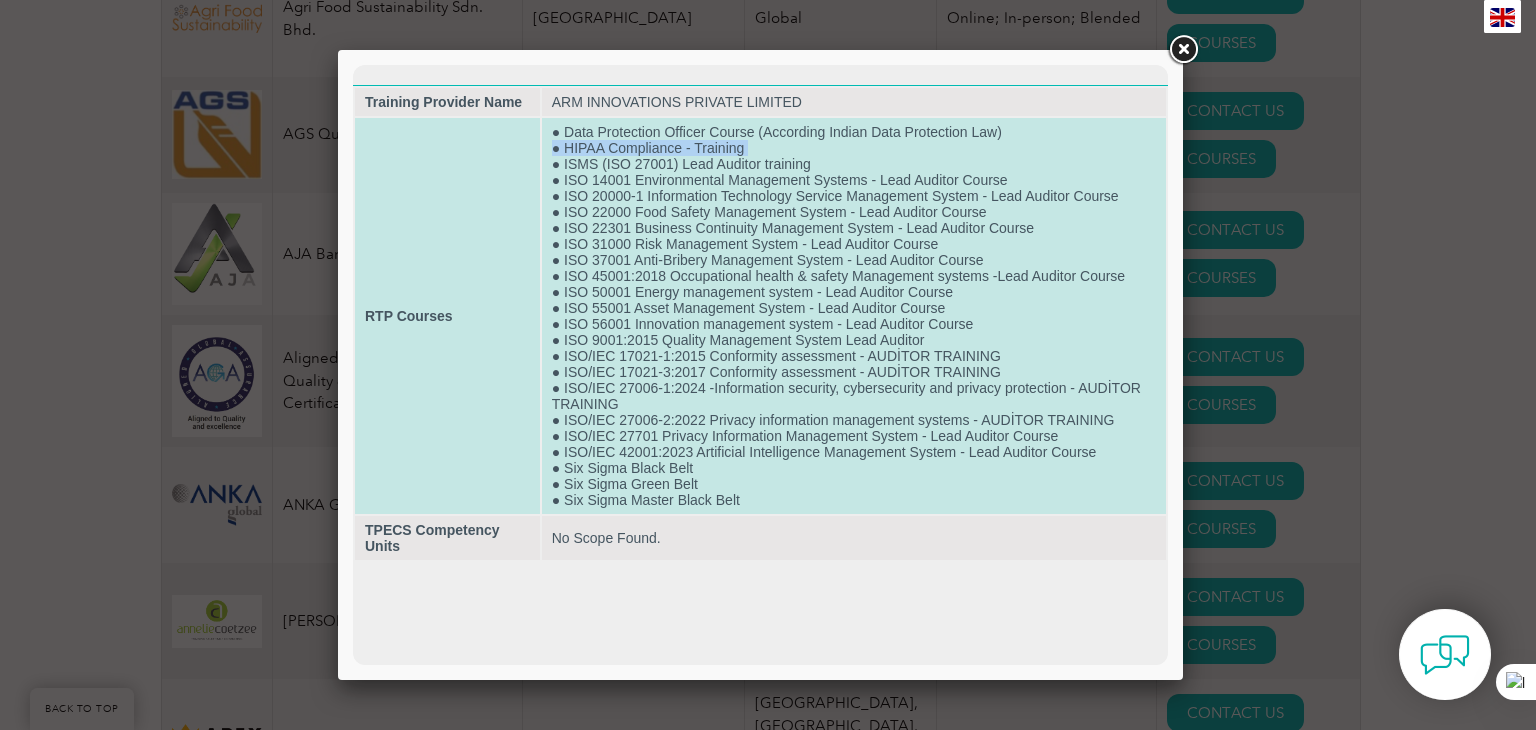click on "● Data Protection Officer Course (According Indian Data Protection Law) ● HIPAA Compliance - Training ● ISMS (ISO 27001) Lead Auditor training ● ISO 14001 Environmental Management Systems - Lead Auditor Course ● ISO 20000-1 Information Technology Service Management System - Lead Auditor Course ● ISO 22000 Food Safety Management System - Lead Auditor Course ● ISO 22301 Business Continuity Management System - Lead Auditor Course ● ISO 31000 Risk Management System - Lead Auditor Course ● ISO 37001 Anti-Bribery Management System - Lead Auditor Course ● ISO 45001:2018 Occupational health & safety Management systems -Lead Auditor Course ● ISO 50001 Energy management system - Lead Auditor Course ● ISO 55001 Asset Management System - Lead Auditor Course ● ISO 56001 Innovation management system - Lead Auditor Course ● ISO 9001:2015 Quality Management System Lead Auditor ● ISO/IEC 17021-1:2015 Conformity assessment - AUDİTOR TRAINING ● Six Sigma Black Belt ● Six Sigma Green Belt" at bounding box center (854, 316) 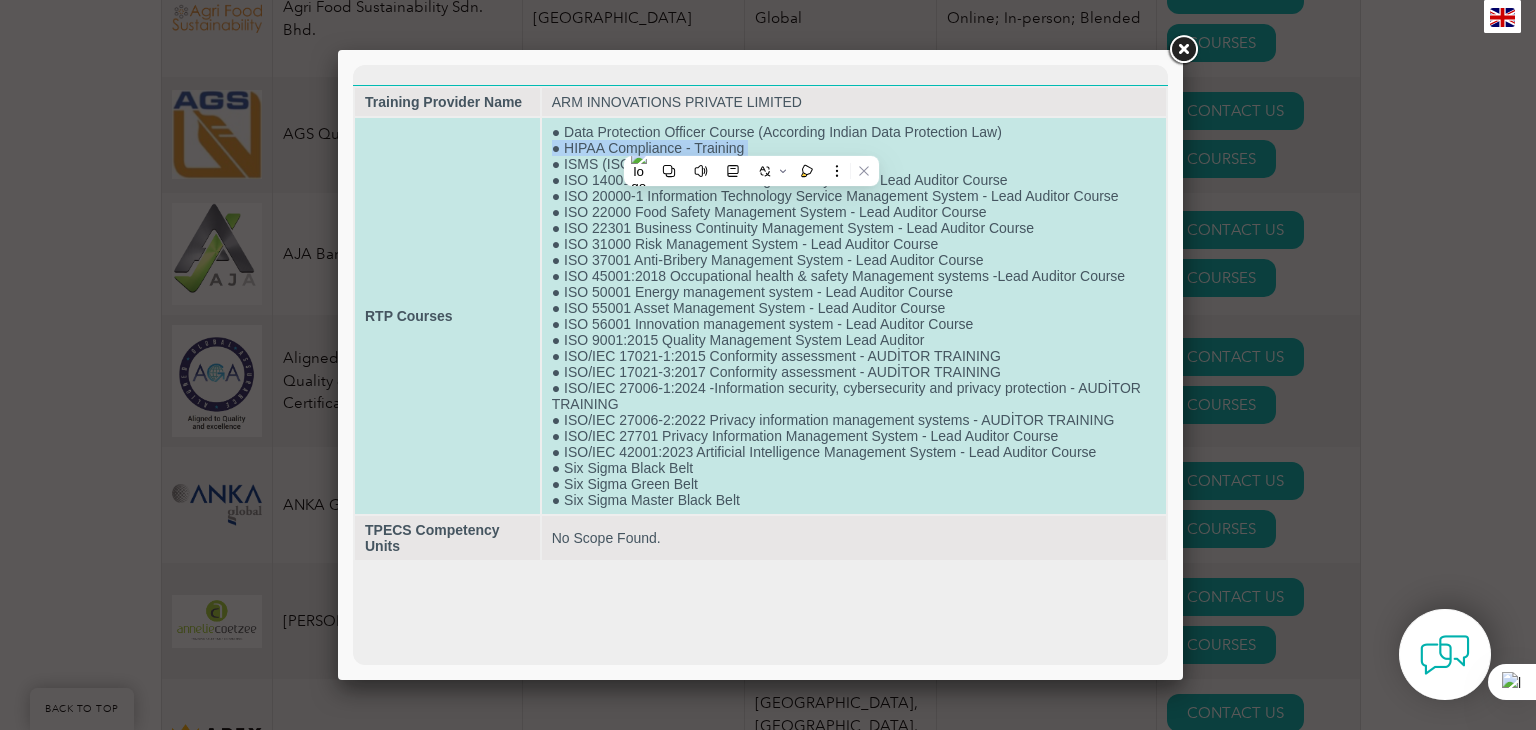 click on "● Data Protection Officer Course (According Indian Data Protection Law) ● HIPAA Compliance - Training ● ISMS (ISO 27001) Lead Auditor training ● ISO 14001 Environmental Management Systems - Lead Auditor Course ● ISO 20000-1 Information Technology Service Management System - Lead Auditor Course ● ISO 22000 Food Safety Management System - Lead Auditor Course ● ISO 22301 Business Continuity Management System - Lead Auditor Course ● ISO 31000 Risk Management System - Lead Auditor Course ● ISO 37001 Anti-Bribery Management System - Lead Auditor Course ● ISO 45001:2018 Occupational health & safety Management systems -Lead Auditor Course ● ISO 50001 Energy management system - Lead Auditor Course ● ISO 55001 Asset Management System - Lead Auditor Course ● ISO 56001 Innovation management system - Lead Auditor Course ● ISO 9001:2015 Quality Management System Lead Auditor ● ISO/IEC 17021-1:2015 Conformity assessment - AUDİTOR TRAINING ● Six Sigma Black Belt ● Six Sigma Green Belt" at bounding box center [854, 316] 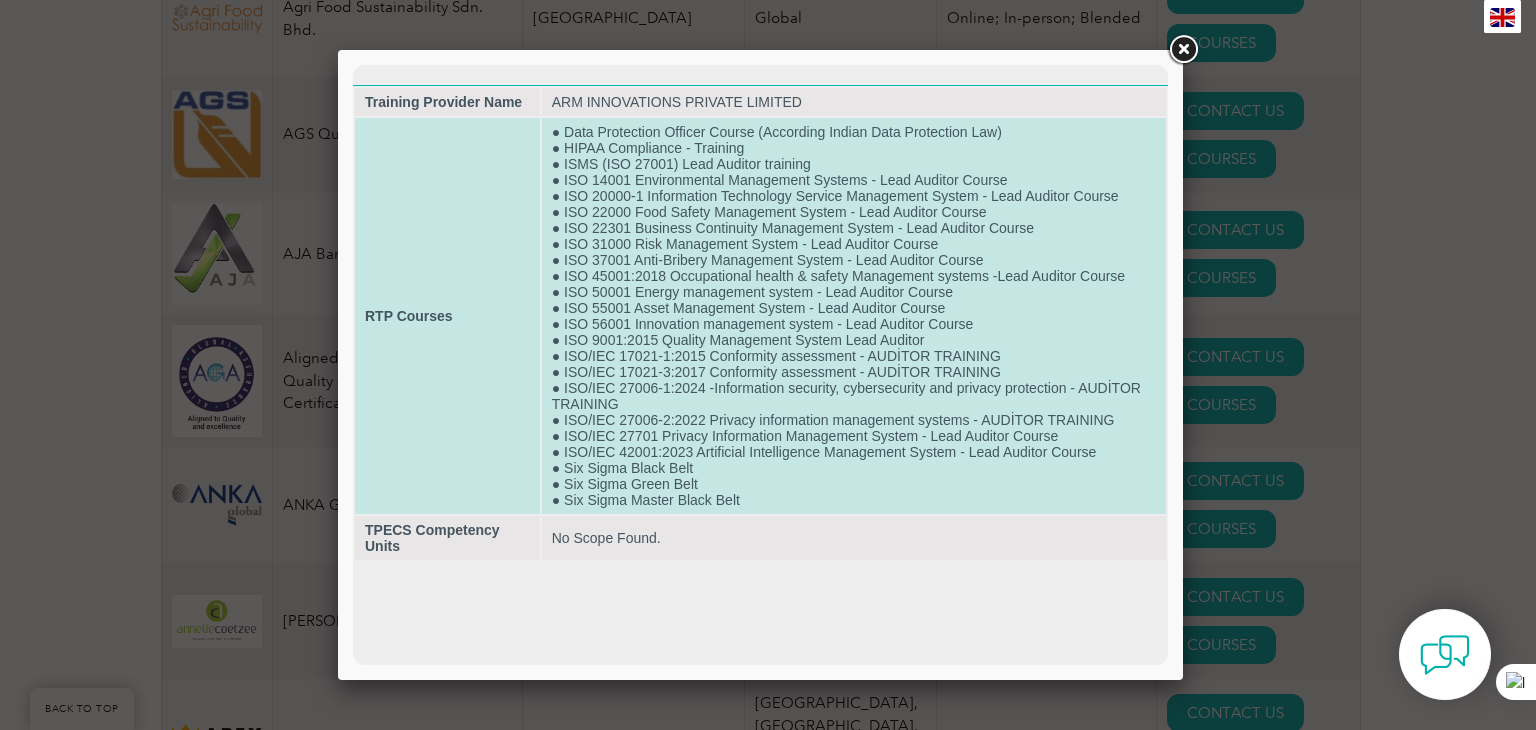 click on "● Data Protection Officer Course (According Indian Data Protection Law) ● HIPAA Compliance - Training ● ISMS (ISO 27001) Lead Auditor training ● ISO 14001 Environmental Management Systems - Lead Auditor Course ● ISO 20000-1 Information Technology Service Management System - Lead Auditor Course ● ISO 22000 Food Safety Management System - Lead Auditor Course ● ISO 22301 Business Continuity Management System - Lead Auditor Course ● ISO 31000 Risk Management System - Lead Auditor Course ● ISO 37001 Anti-Bribery Management System - Lead Auditor Course ● ISO 45001:2018 Occupational health & safety Management systems -Lead Auditor Course ● ISO 50001 Energy management system - Lead Auditor Course ● ISO 55001 Asset Management System - Lead Auditor Course ● ISO 56001 Innovation management system - Lead Auditor Course ● ISO 9001:2015 Quality Management System Lead Auditor ● ISO/IEC 17021-1:2015 Conformity assessment - AUDİTOR TRAINING ● Six Sigma Black Belt ● Six Sigma Green Belt" at bounding box center (854, 316) 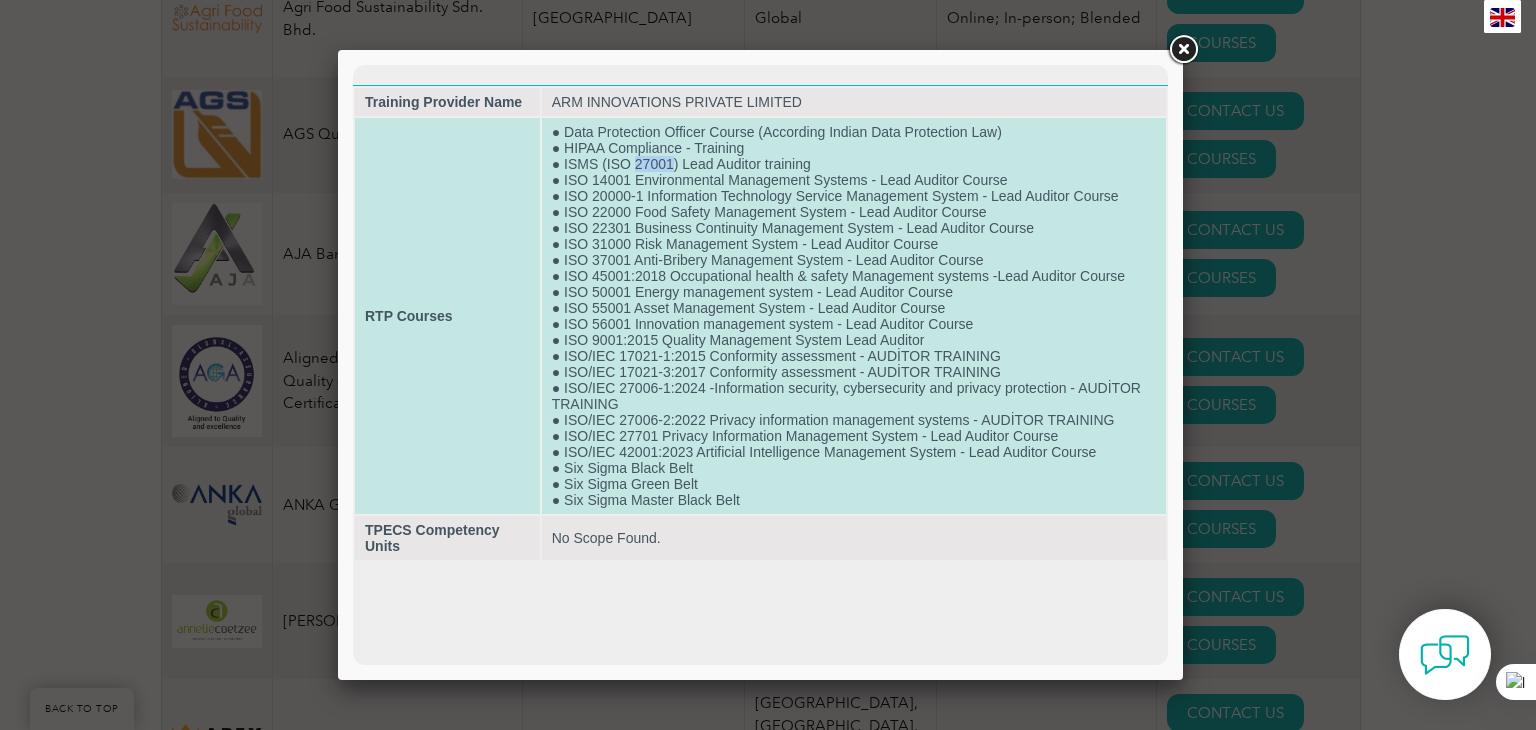 click on "● Data Protection Officer Course (According Indian Data Protection Law) ● HIPAA Compliance - Training ● ISMS (ISO 27001) Lead Auditor training ● ISO 14001 Environmental Management Systems - Lead Auditor Course ● ISO 20000-1 Information Technology Service Management System - Lead Auditor Course ● ISO 22000 Food Safety Management System - Lead Auditor Course ● ISO 22301 Business Continuity Management System - Lead Auditor Course ● ISO 31000 Risk Management System - Lead Auditor Course ● ISO 37001 Anti-Bribery Management System - Lead Auditor Course ● ISO 45001:2018 Occupational health & safety Management systems -Lead Auditor Course ● ISO 50001 Energy management system - Lead Auditor Course ● ISO 55001 Asset Management System - Lead Auditor Course ● ISO 56001 Innovation management system - Lead Auditor Course ● ISO 9001:2015 Quality Management System Lead Auditor ● ISO/IEC 17021-1:2015 Conformity assessment - AUDİTOR TRAINING ● Six Sigma Black Belt ● Six Sigma Green Belt" at bounding box center [854, 316] 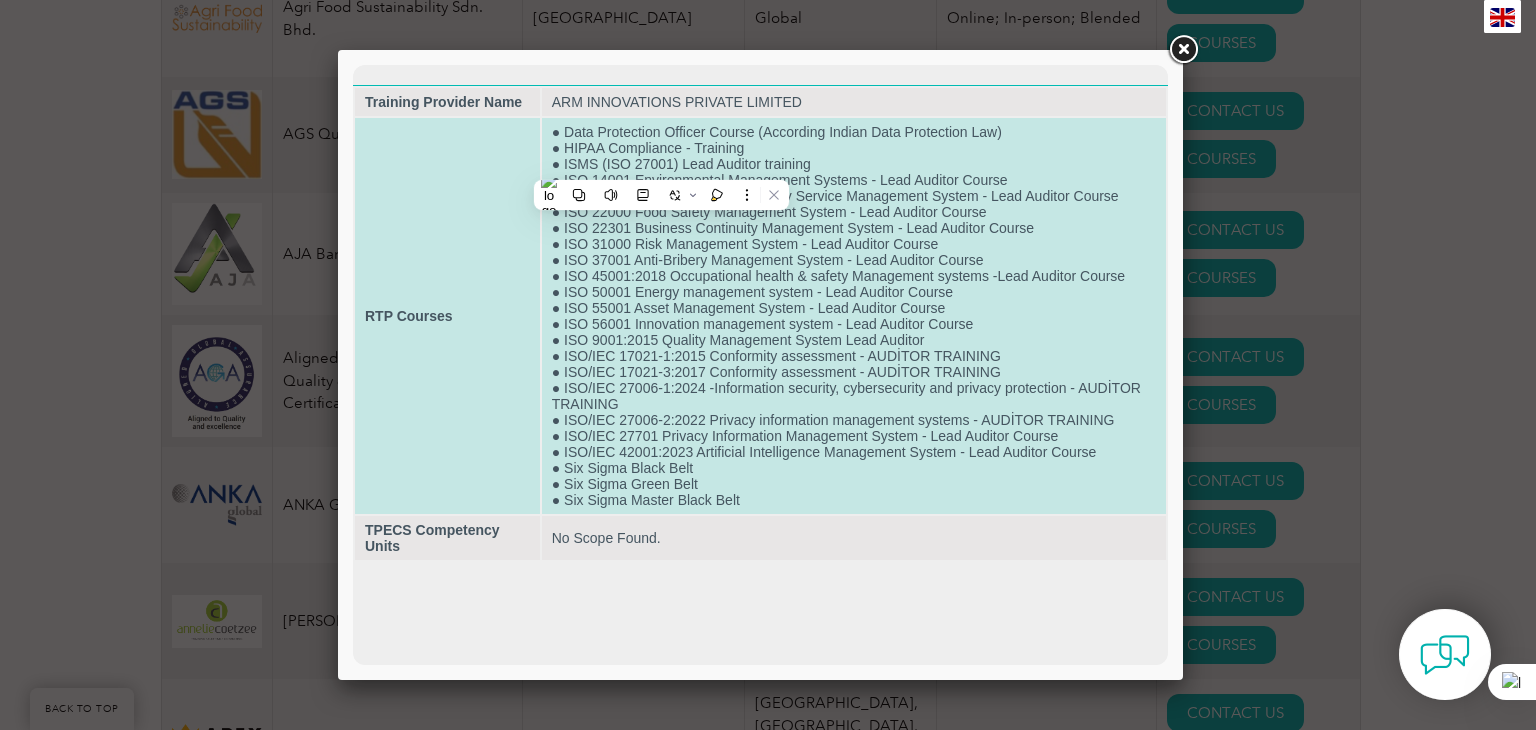 click on "● Data Protection Officer Course (According Indian Data Protection Law) ● HIPAA Compliance - Training ● ISMS (ISO 27001) Lead Auditor training ● ISO 14001 Environmental Management Systems - Lead Auditor Course ● ISO 20000-1 Information Technology Service Management System - Lead Auditor Course ● ISO 22000 Food Safety Management System - Lead Auditor Course ● ISO 22301 Business Continuity Management System - Lead Auditor Course ● ISO 31000 Risk Management System - Lead Auditor Course ● ISO 37001 Anti-Bribery Management System - Lead Auditor Course ● ISO 45001:2018 Occupational health & safety Management systems -Lead Auditor Course ● ISO 50001 Energy management system - Lead Auditor Course ● ISO 55001 Asset Management System - Lead Auditor Course ● ISO 56001 Innovation management system - Lead Auditor Course ● ISO 9001:2015 Quality Management System Lead Auditor ● ISO/IEC 17021-1:2015 Conformity assessment - AUDİTOR TRAINING ● Six Sigma Black Belt ● Six Sigma Green Belt" at bounding box center (854, 316) 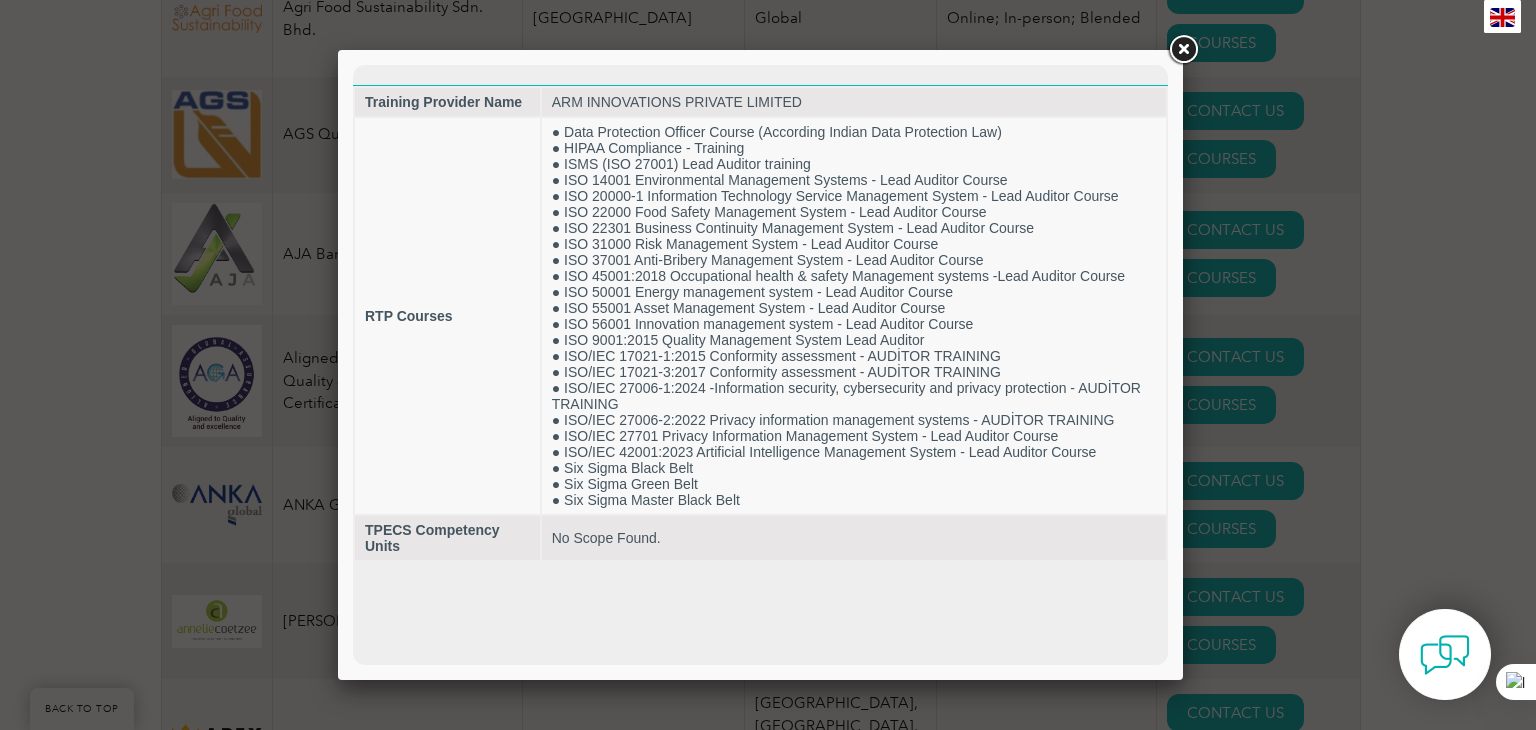 click at bounding box center (1183, 50) 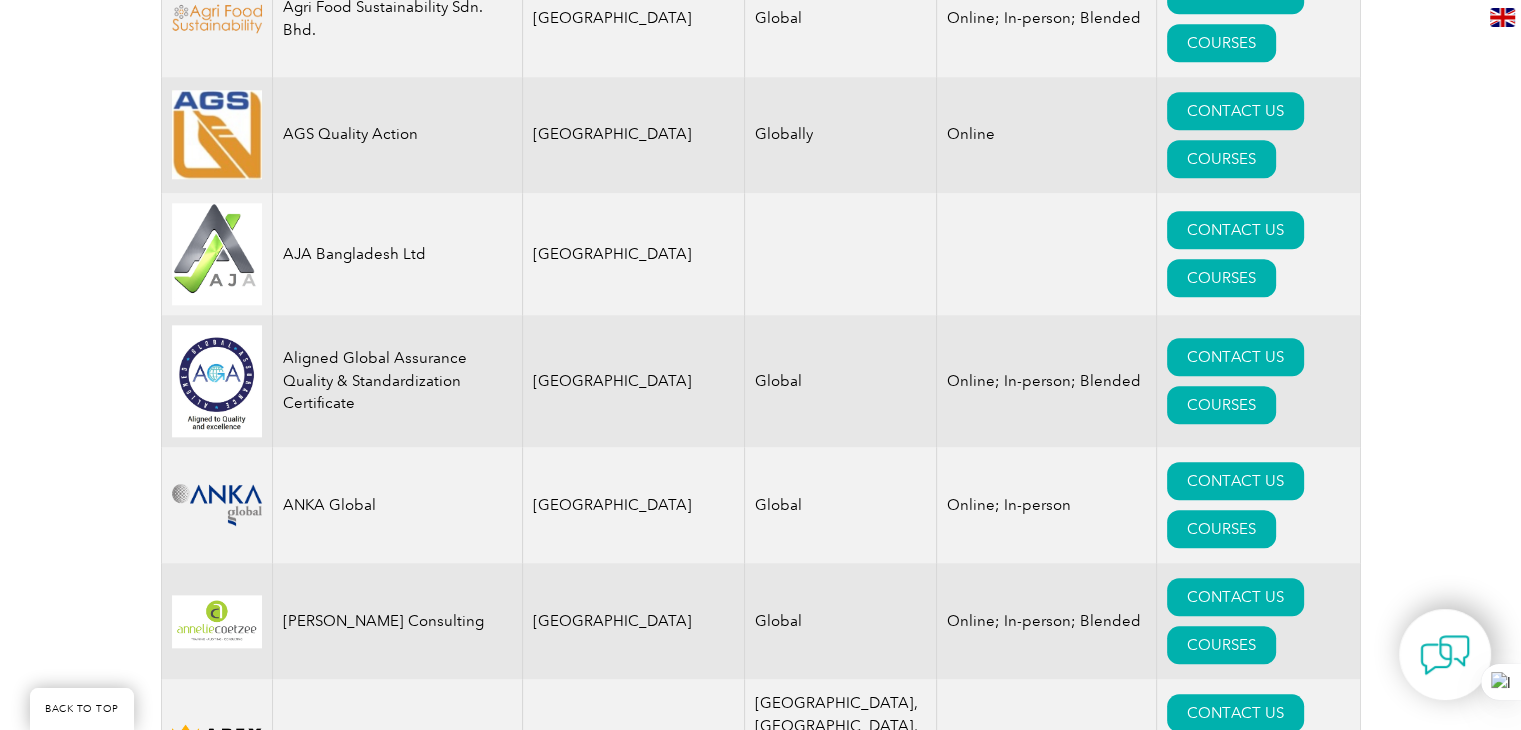click on "CONTACT US" at bounding box center [1235, 829] 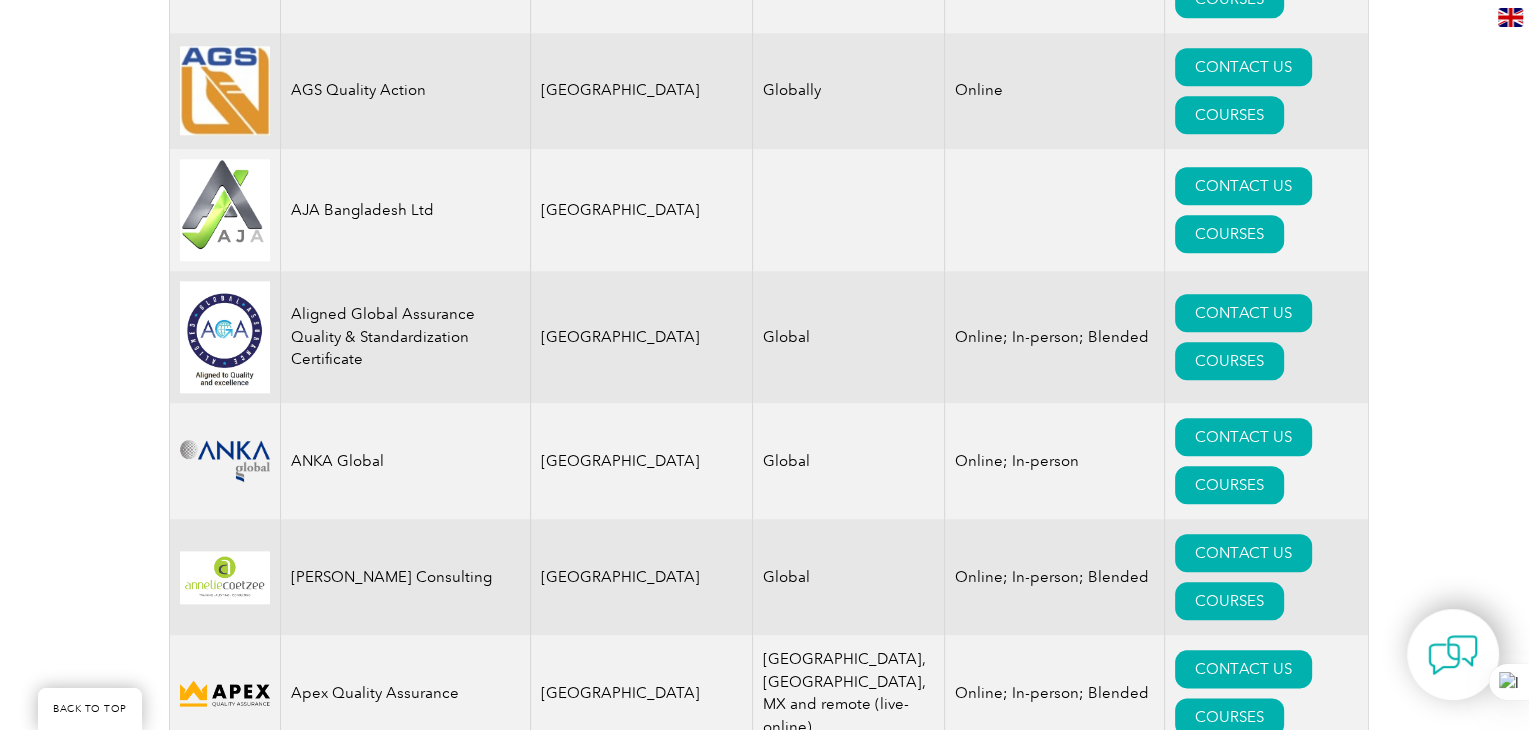 scroll, scrollTop: 2176, scrollLeft: 0, axis: vertical 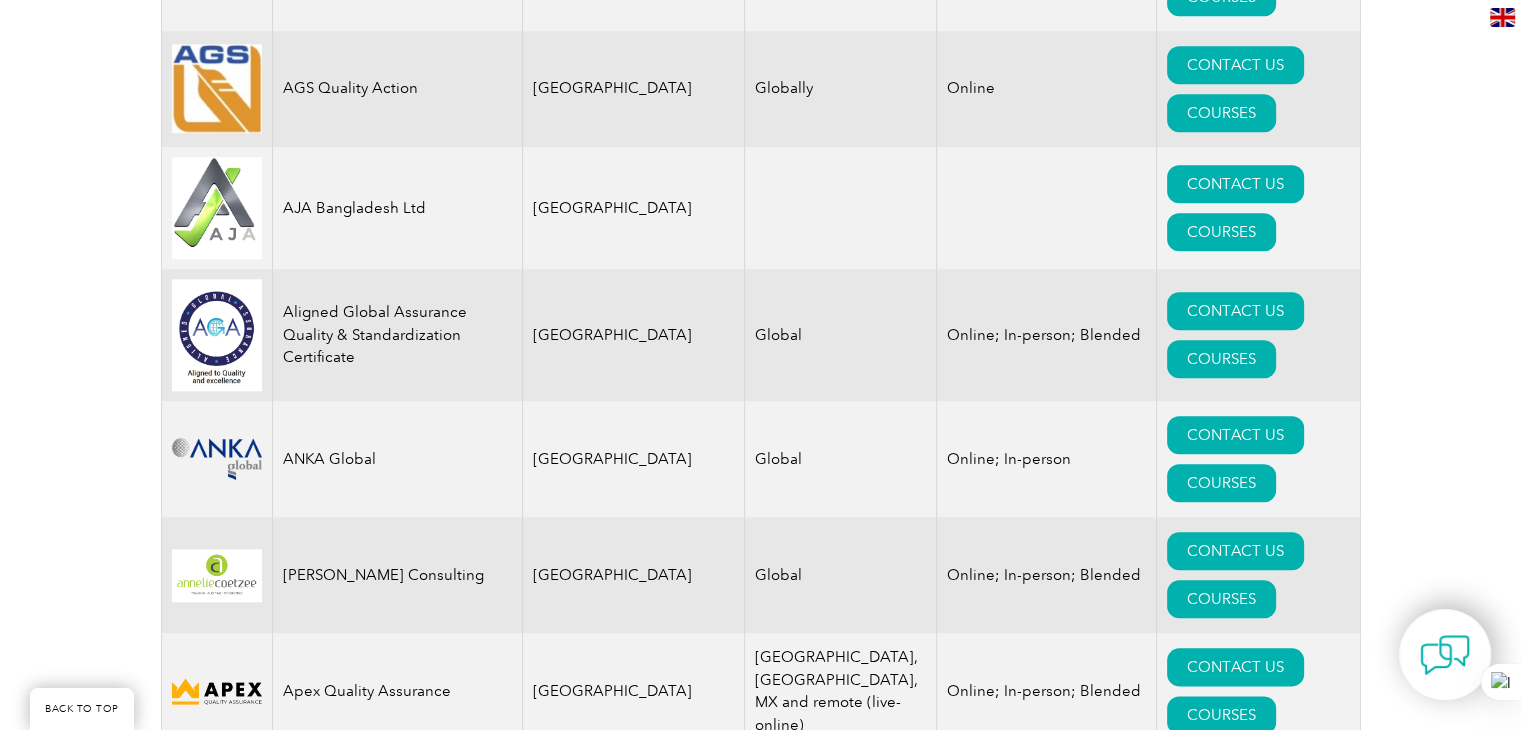 click on "COURSES" at bounding box center [1221, 947] 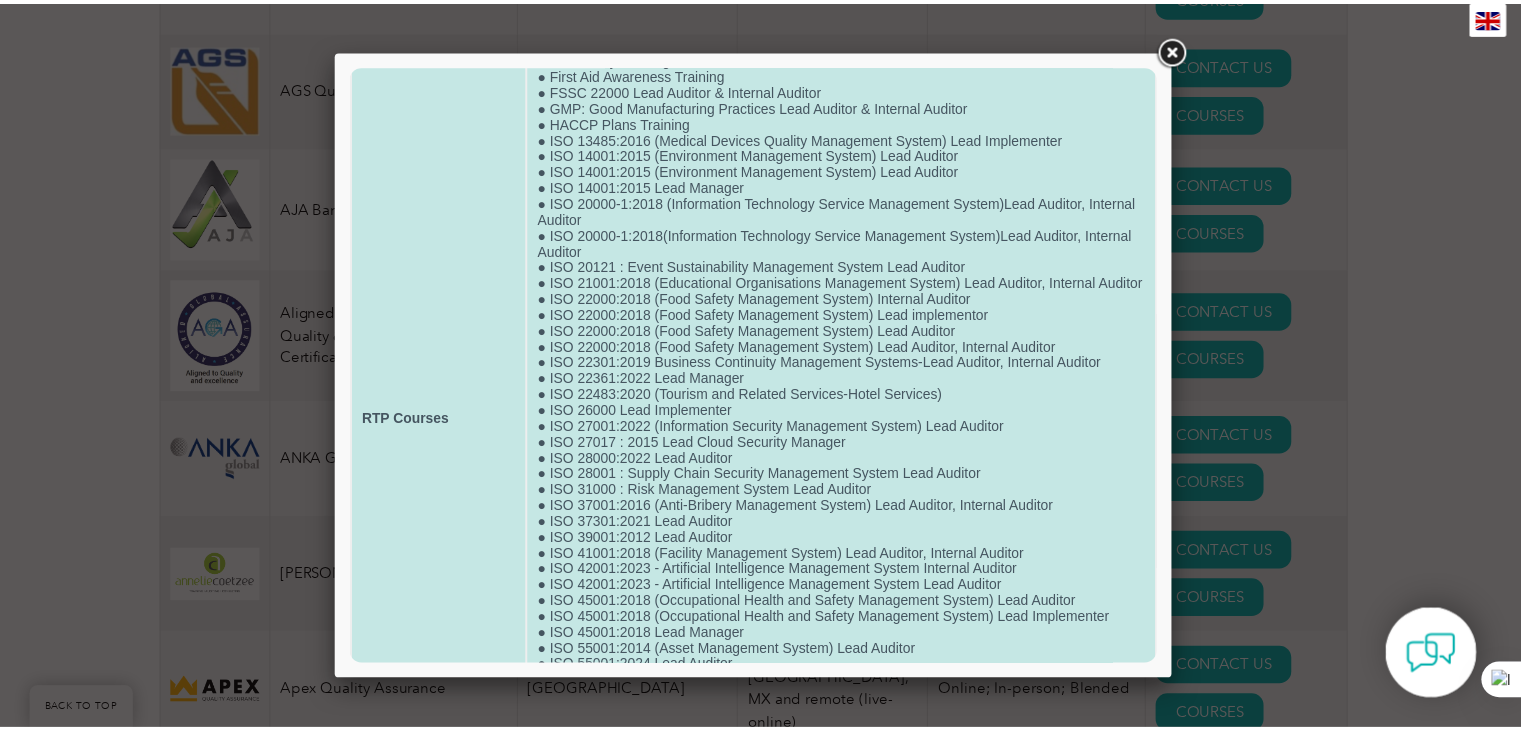 scroll, scrollTop: 268, scrollLeft: 0, axis: vertical 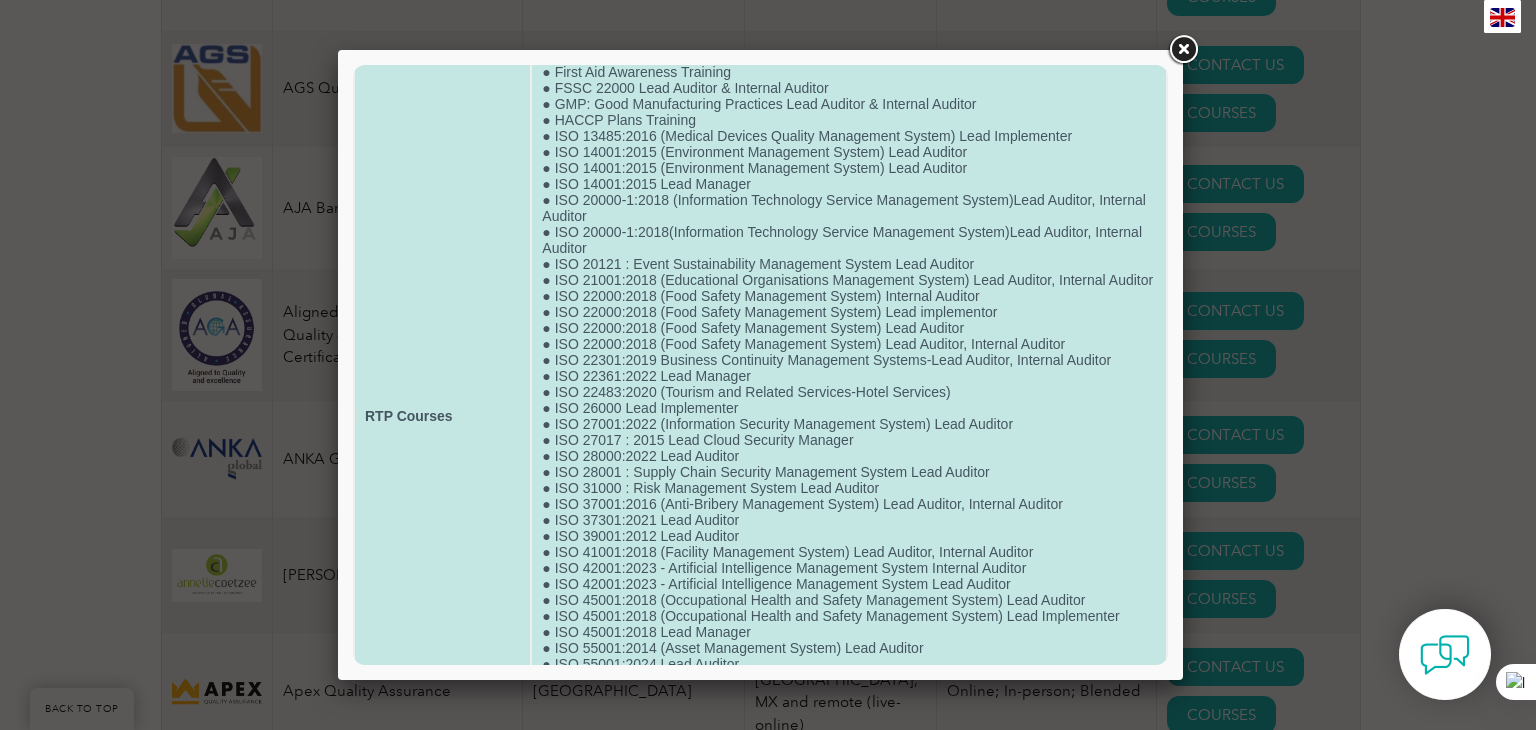 click on "●  HALAL ( Lead Auditor, Internal Auditor) ●  ISO 13485:2016 (Medical Devices Quality Management System ) Lead Auditor, Internal Auditor ●  ISO 15189:2012 (MEDICAL LABORATORIES — REQUIREMENTS FOR QUALITY AND COMPETENCE) ●  ISO 20000-1:2018 (Service Management System) Lead Implementer ●  ISO 26000 -  (Social responsibility) -Lead Auditor &  Internal Auditor  ●  ISO 31001 Lead Auditor  ●  ISO/IEC 17020:2012( Conformity Assessment for Inspection Bodies) Lead Auditor ●  Lean Six Sigma Black Belt ● Certificate Course on Industrial Security ● ESG (Environmental, Social and Governance) Lead Implementer  ● Fire Safety Training ● First Aid Awareness Training ● FSSC 22000 Lead Auditor  & Internal Auditor  ● GMP: Good Manufacturing Practices Lead Auditor  & Internal Auditor  ● HACCP Plans  Training  ● ISO 13485:2016 (Medical Devices Quality Management System) Lead Implementer ● ISO 14001:2015 (Environment Management System) Lead Auditor  ● ISO 14001:2015 Lead Manager" at bounding box center (849, 416) 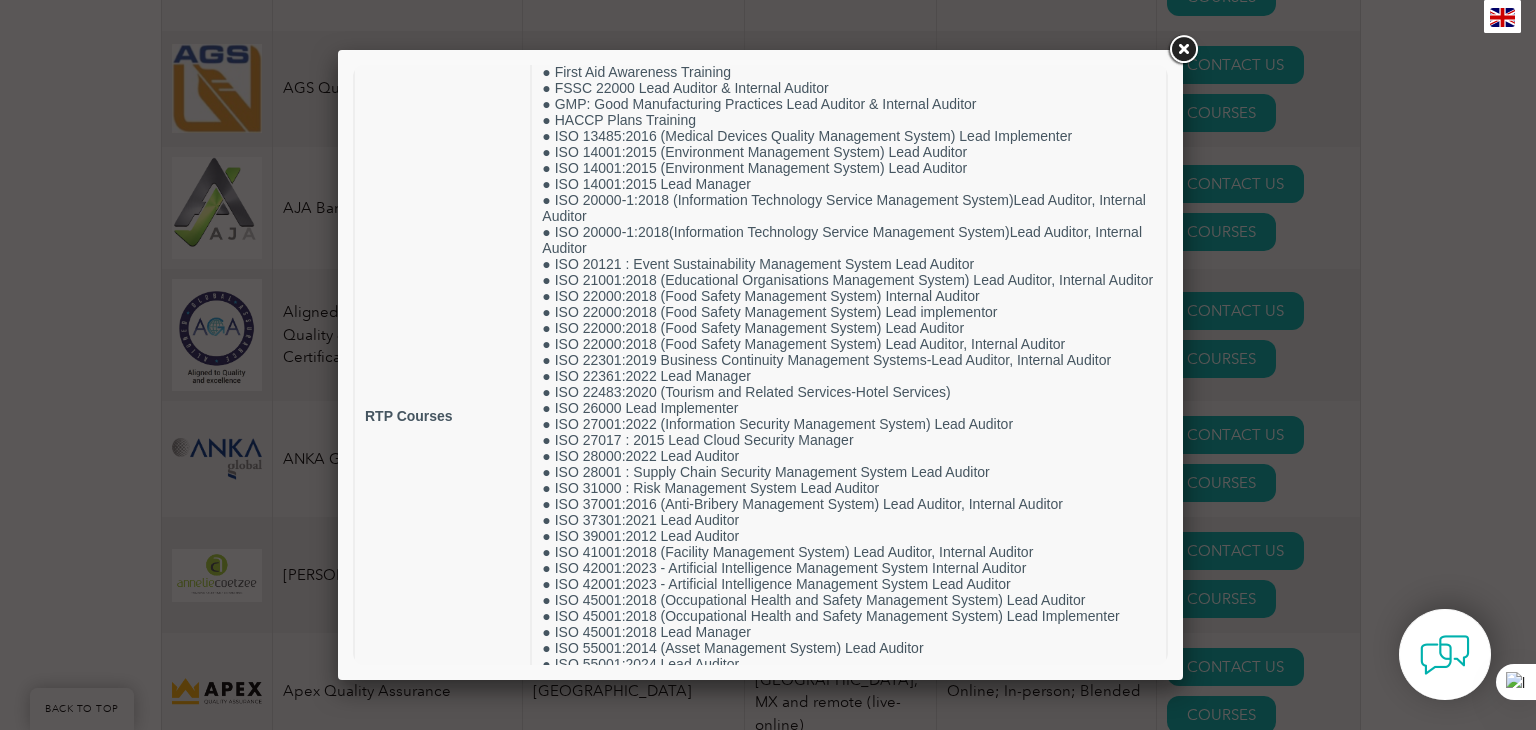 click at bounding box center (1183, 50) 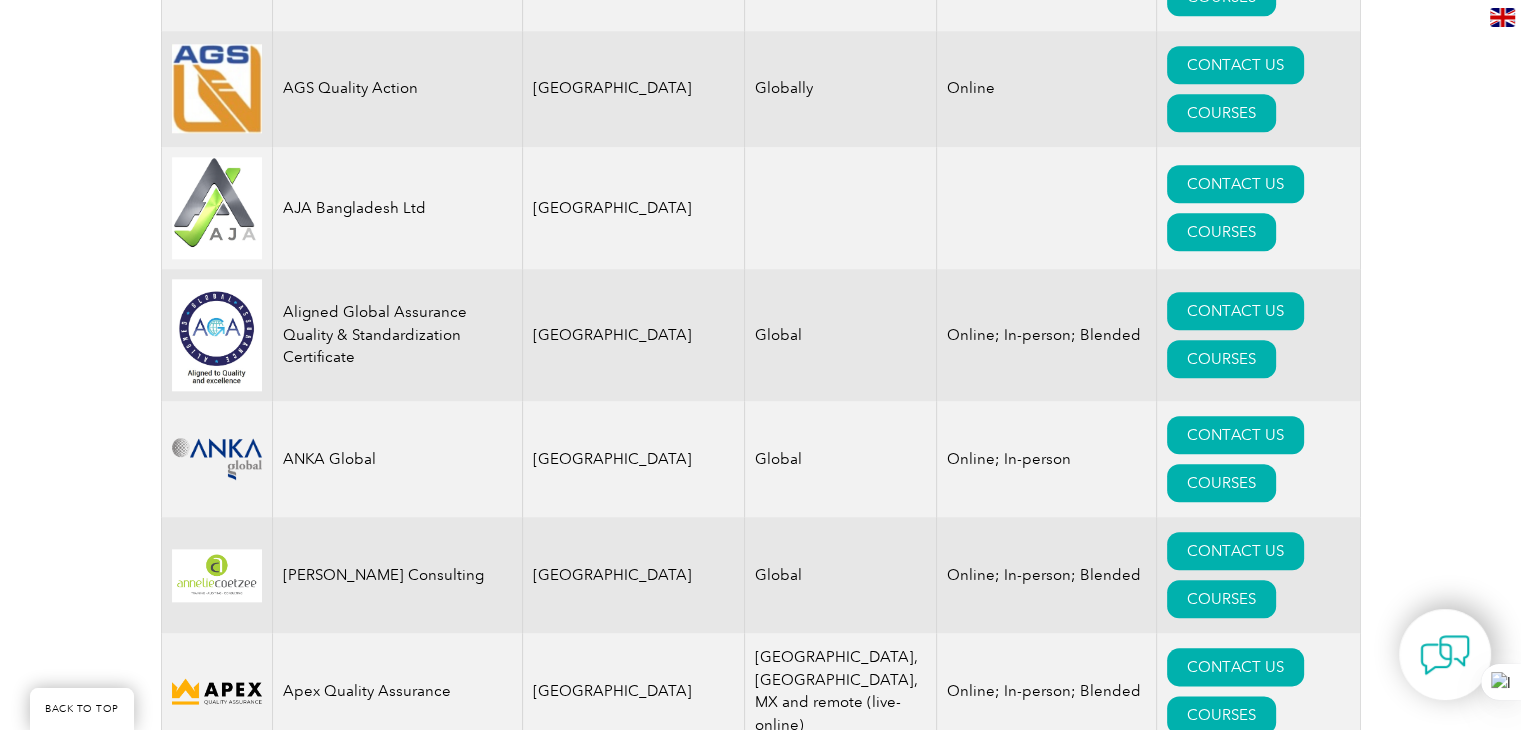 click on "CONTACT US" at bounding box center (1235, 899) 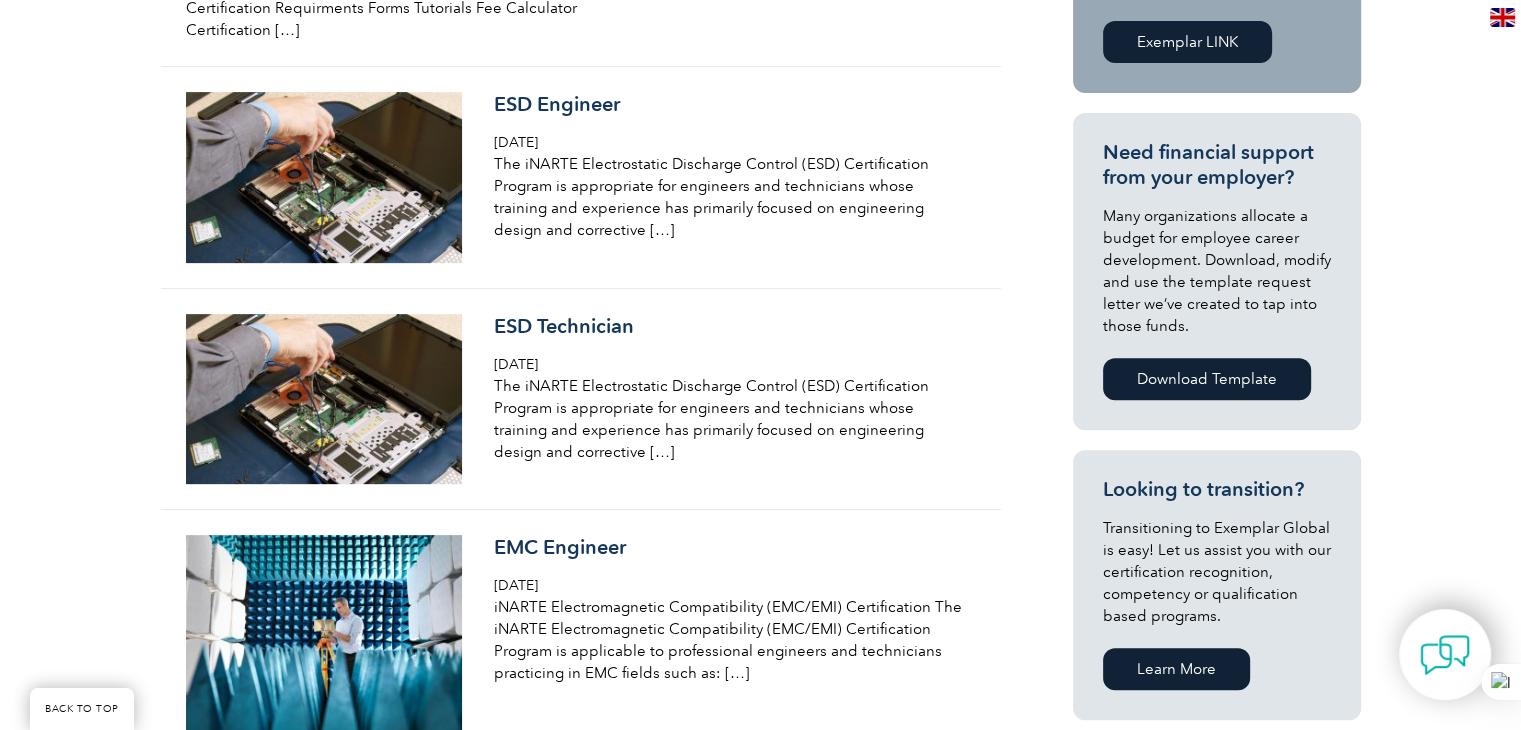 scroll, scrollTop: 684, scrollLeft: 0, axis: vertical 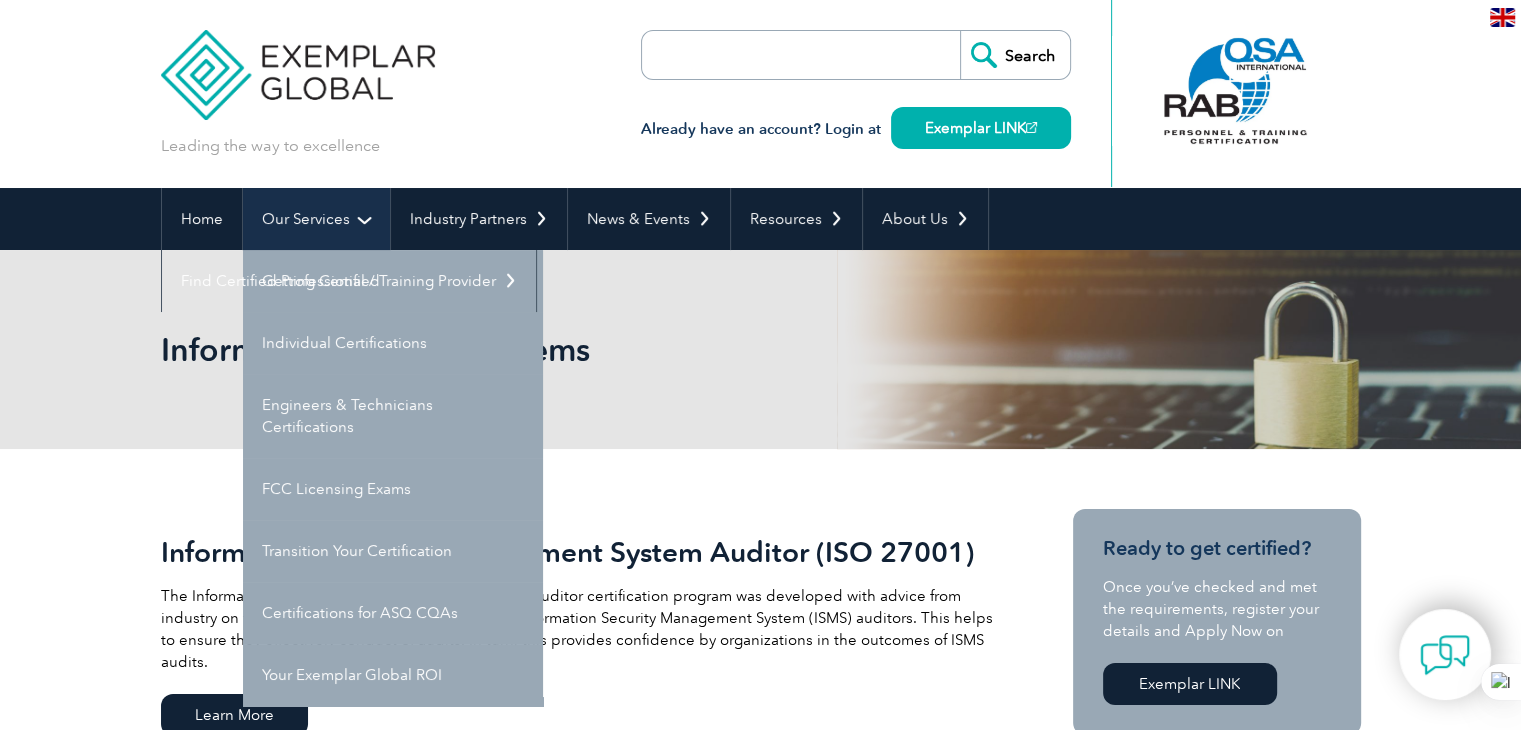 click on "Our Services" at bounding box center (316, 219) 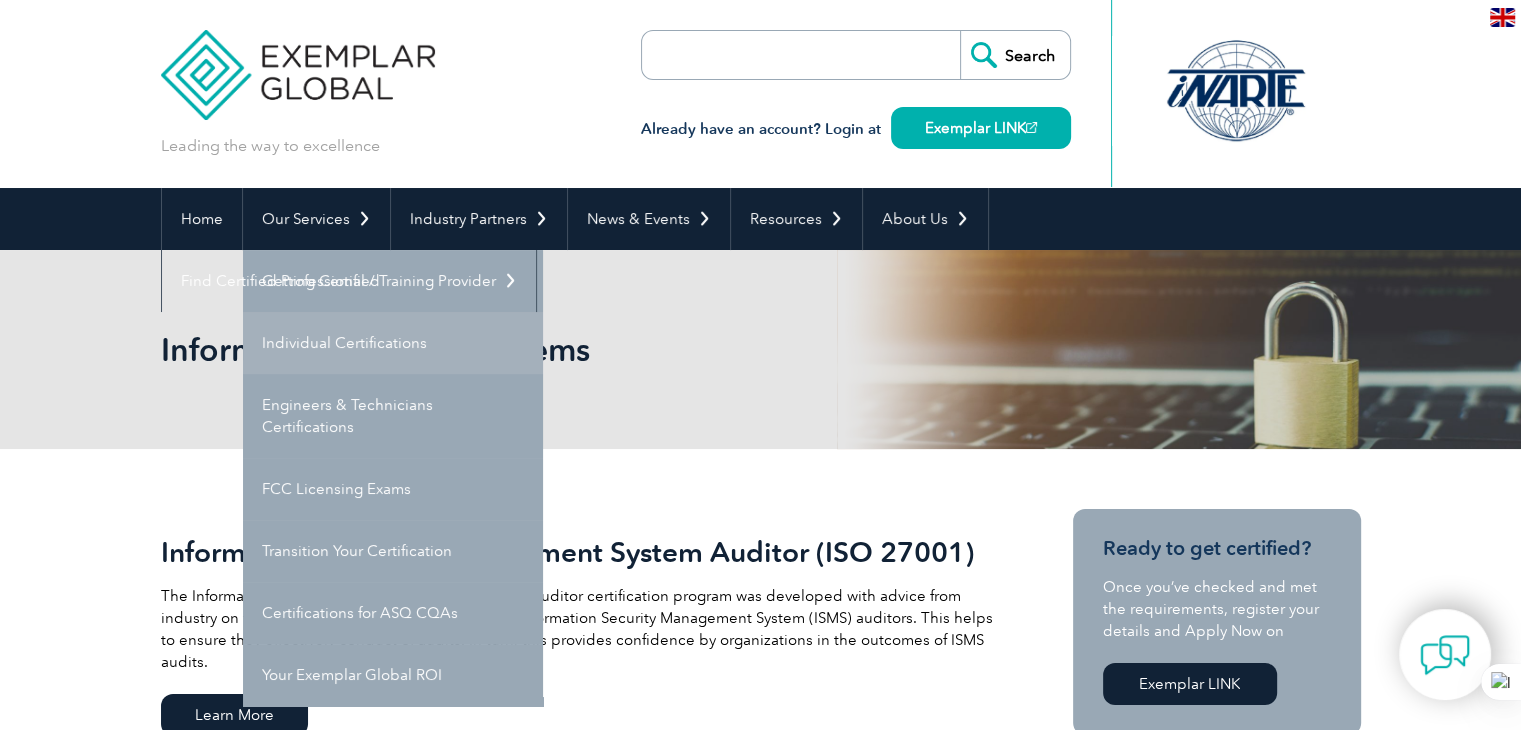 click on "Individual Certifications" at bounding box center (393, 343) 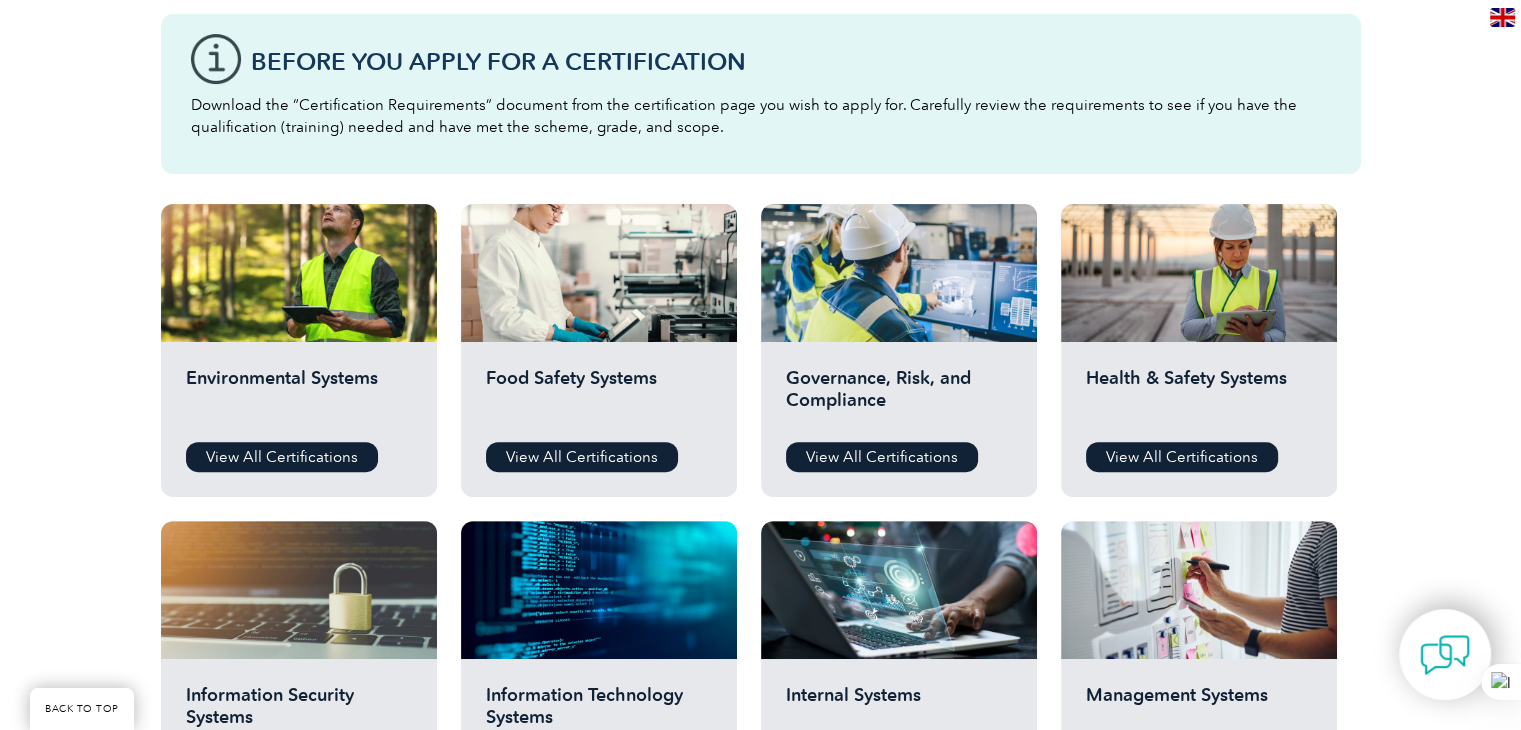 scroll, scrollTop: 552, scrollLeft: 0, axis: vertical 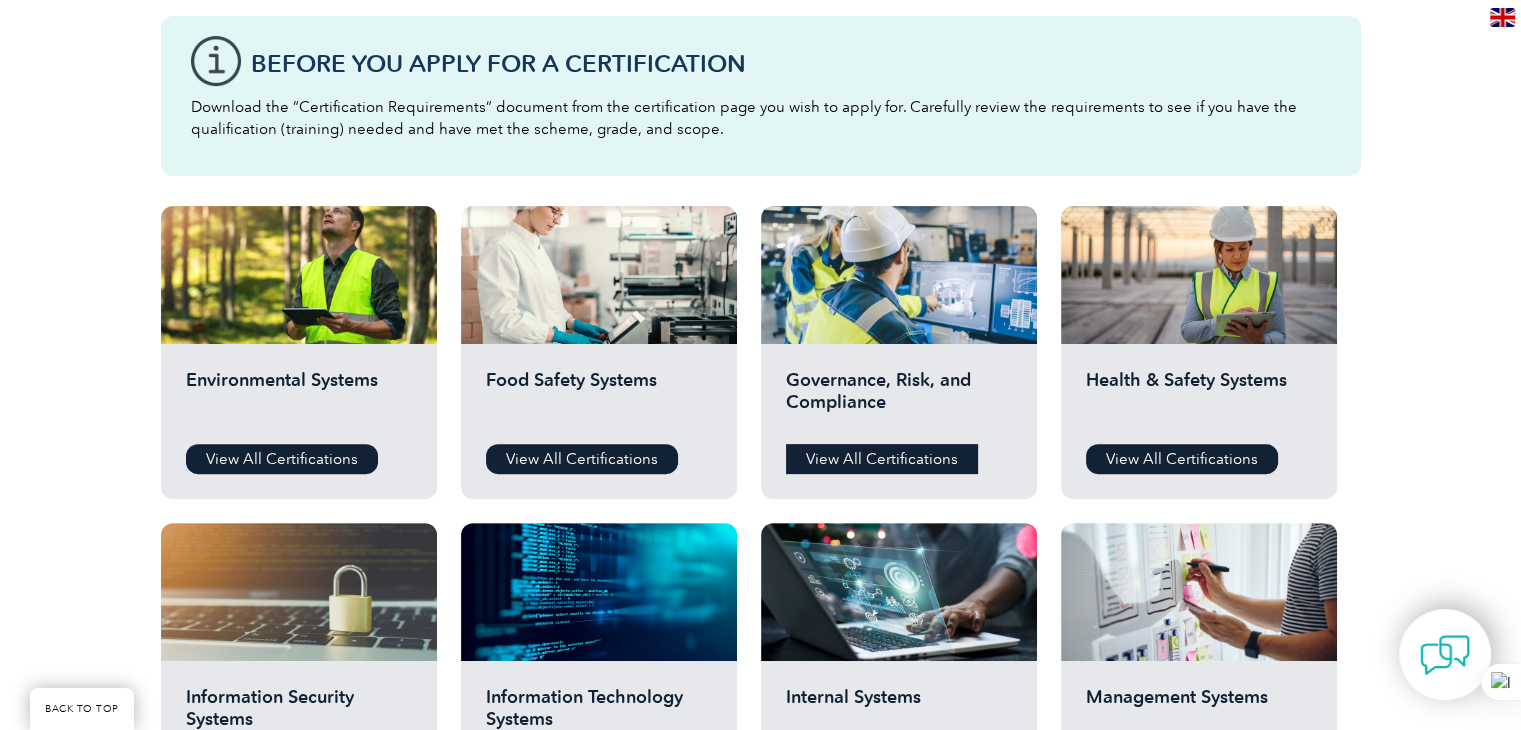 click on "View All Certifications" at bounding box center [882, 459] 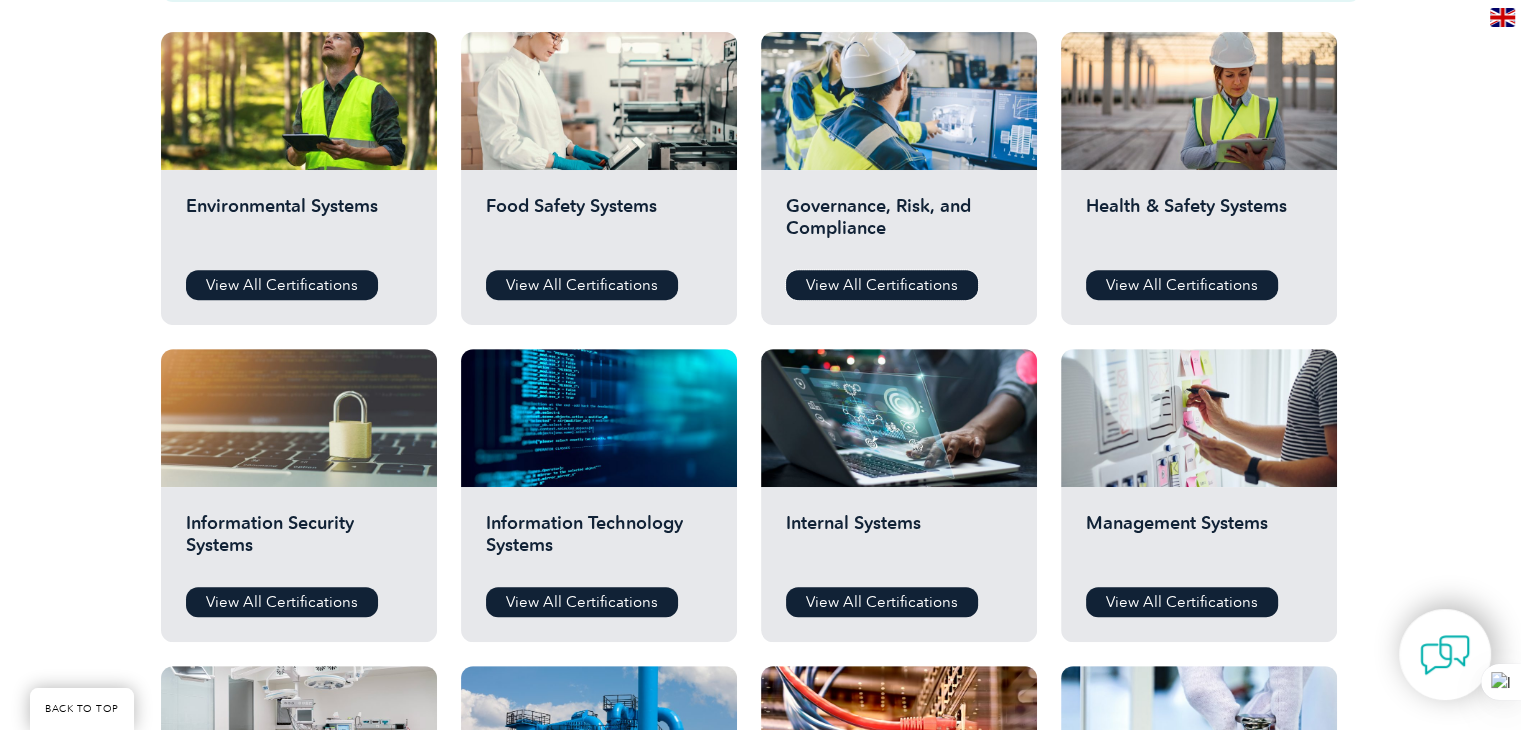 scroll, scrollTop: 740, scrollLeft: 0, axis: vertical 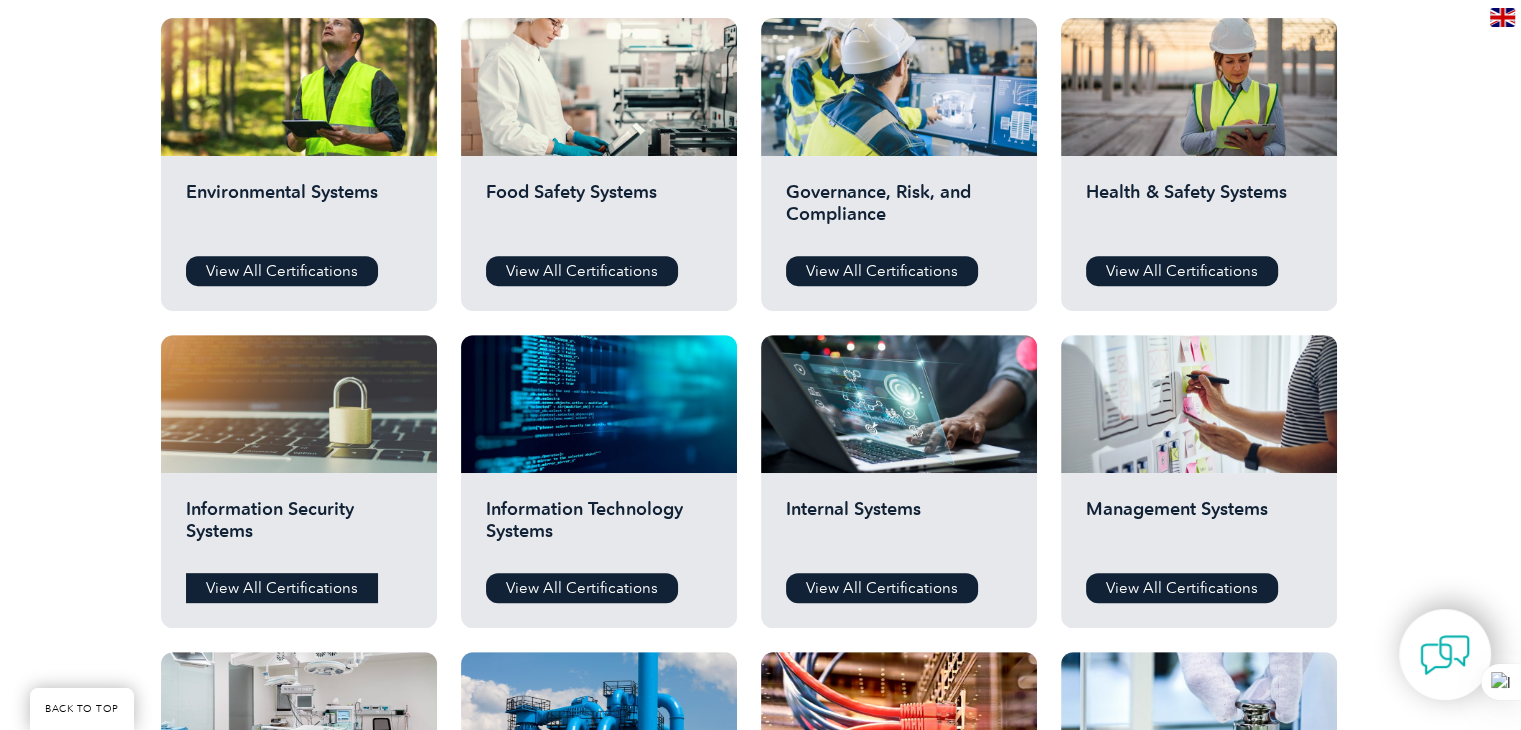 click on "View All Certifications" at bounding box center [282, 588] 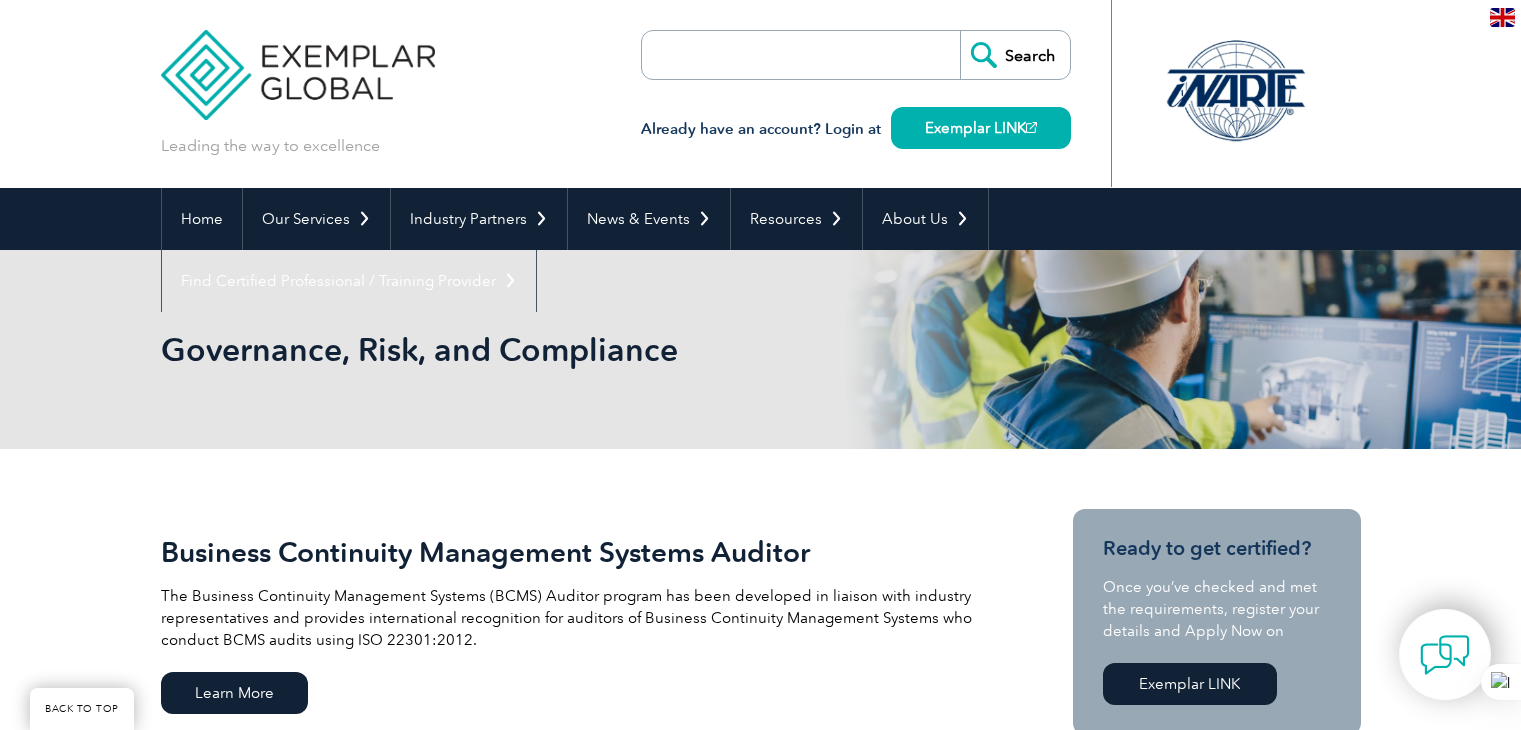 scroll, scrollTop: 308, scrollLeft: 0, axis: vertical 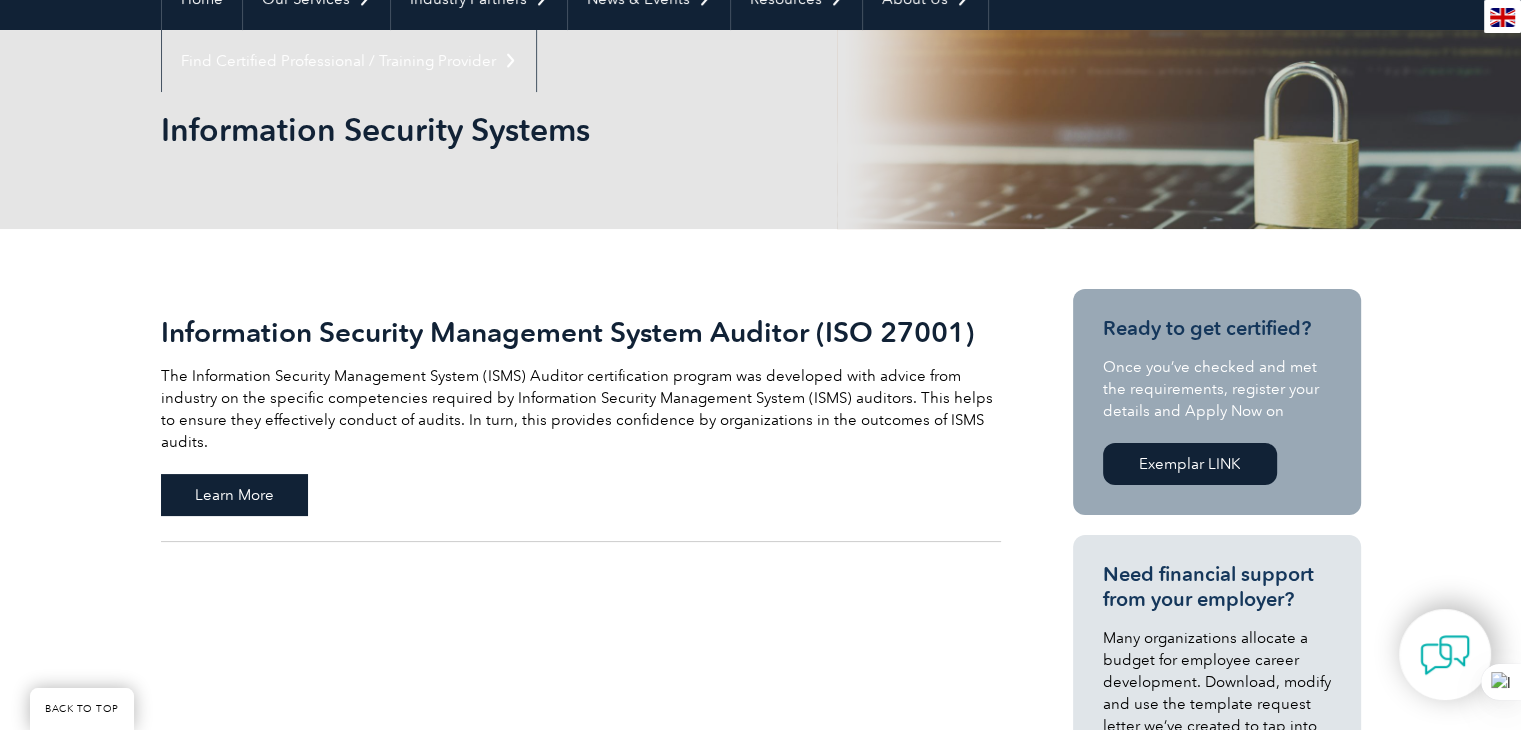 click on "Learn More" at bounding box center (234, 495) 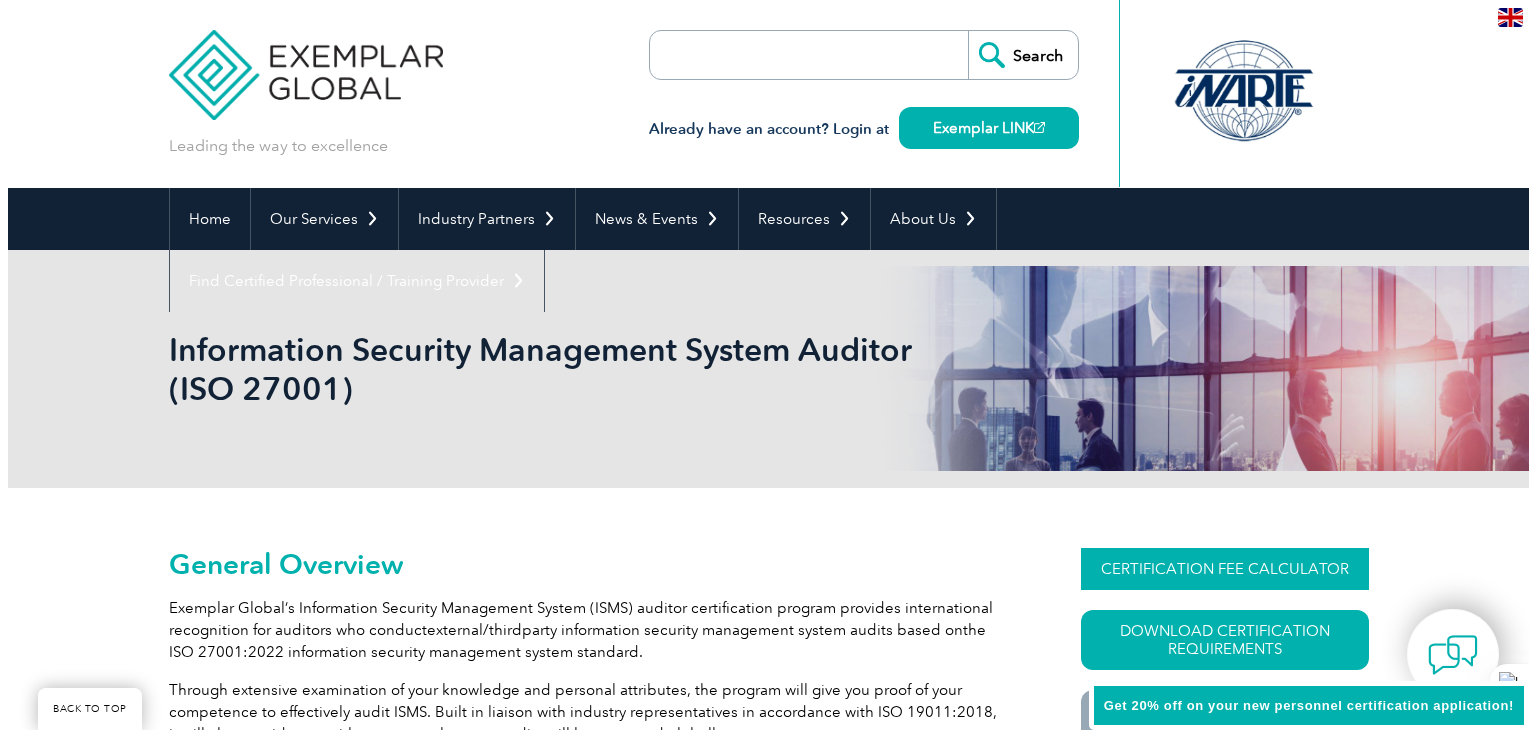 scroll, scrollTop: 245, scrollLeft: 0, axis: vertical 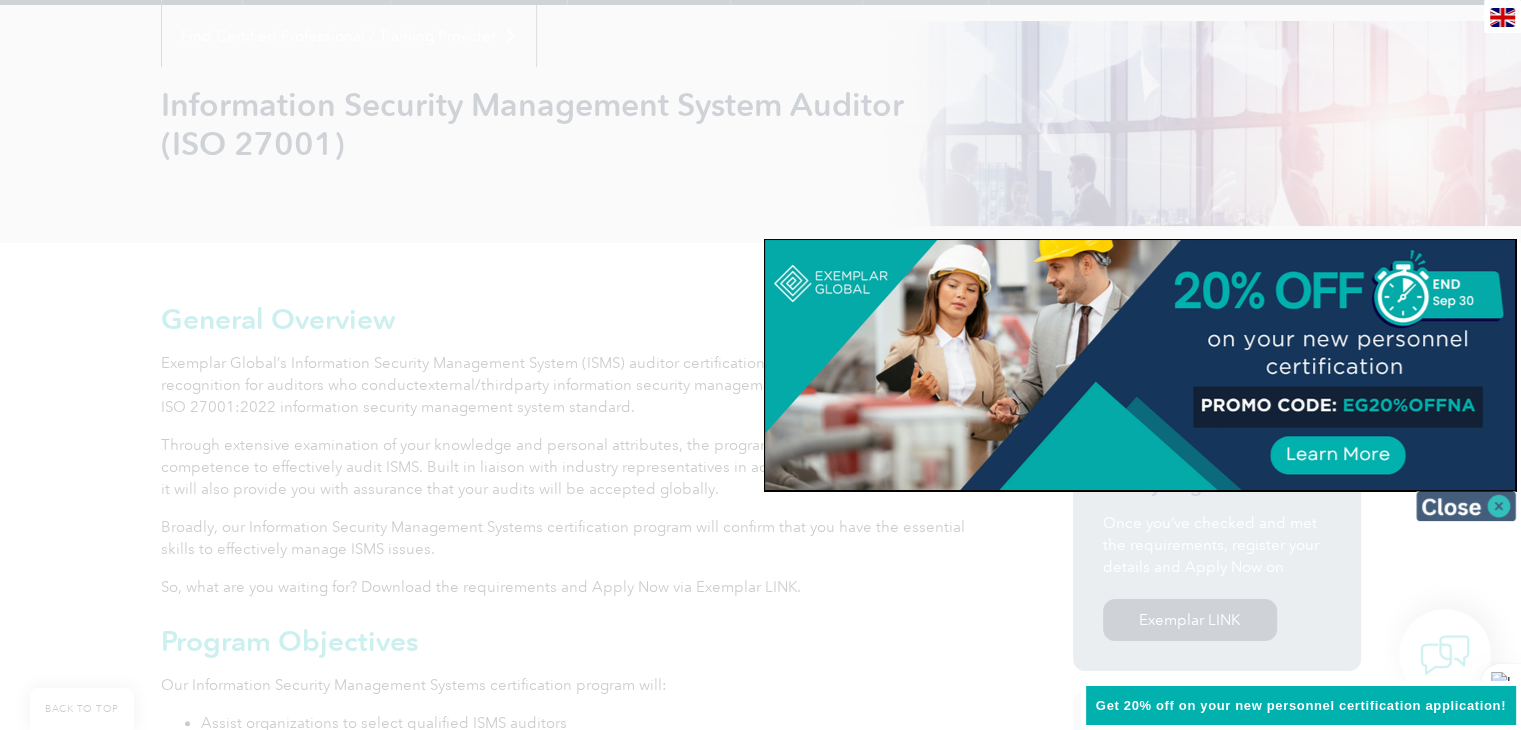click at bounding box center (1466, 506) 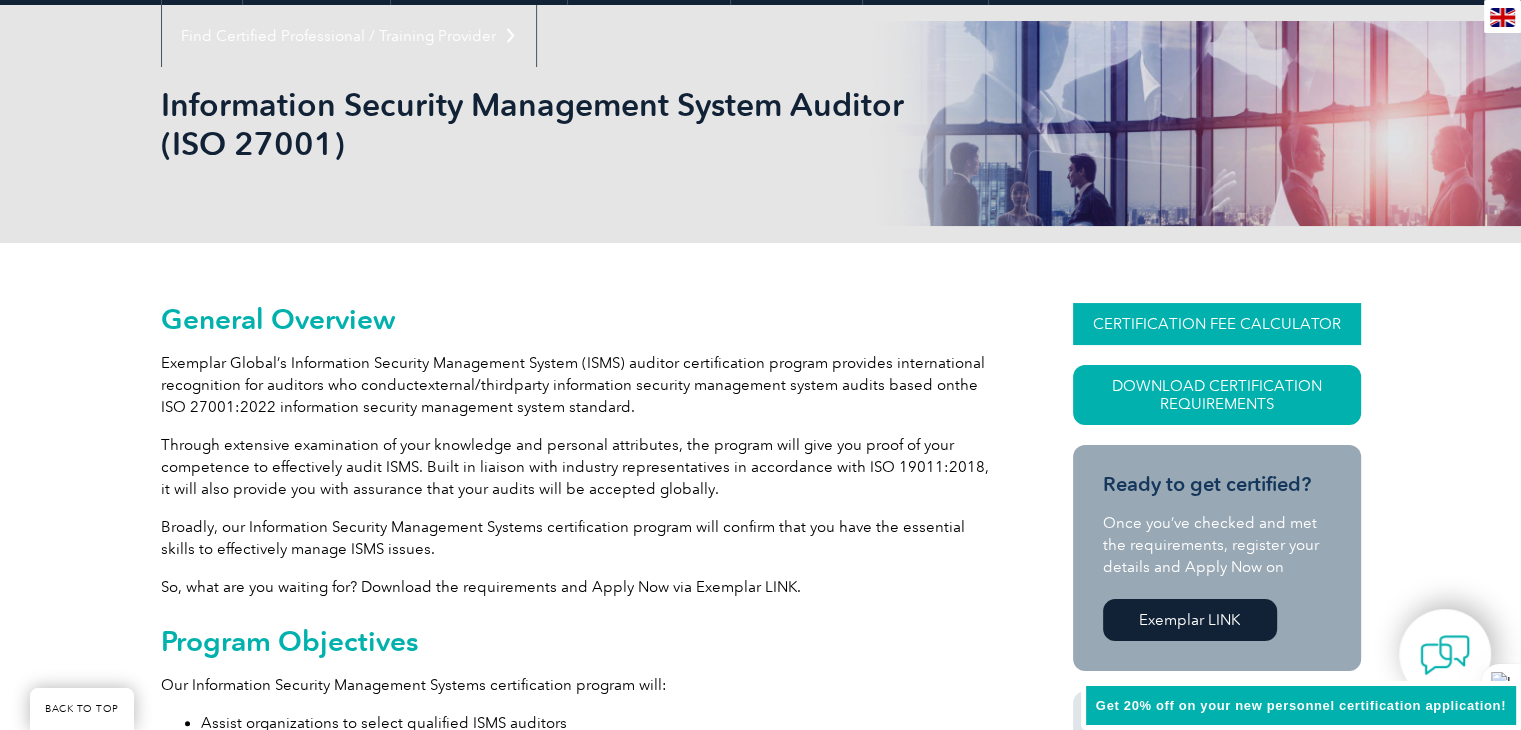click on "CERTIFICATION FEE CALCULATOR" at bounding box center (1217, 324) 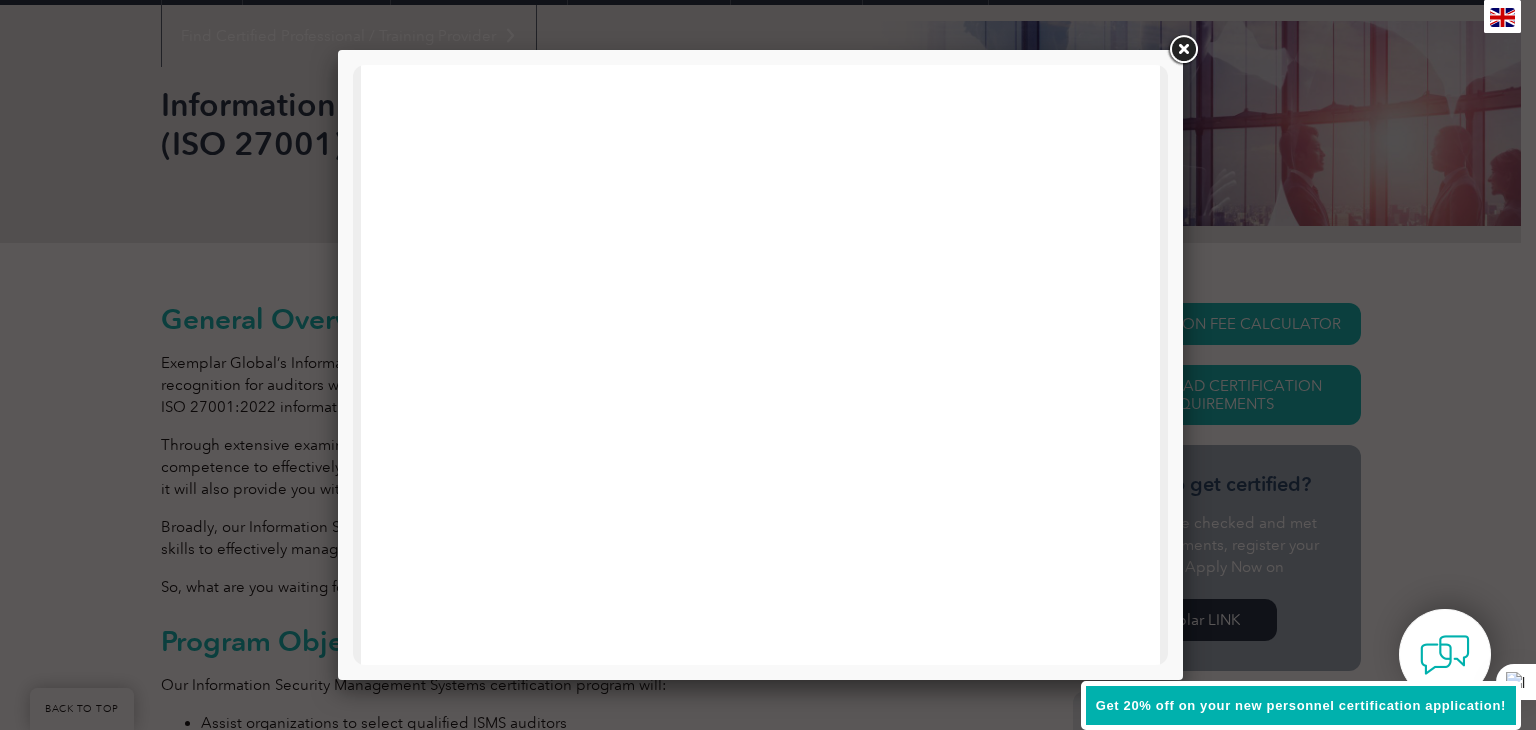 scroll, scrollTop: 0, scrollLeft: 0, axis: both 